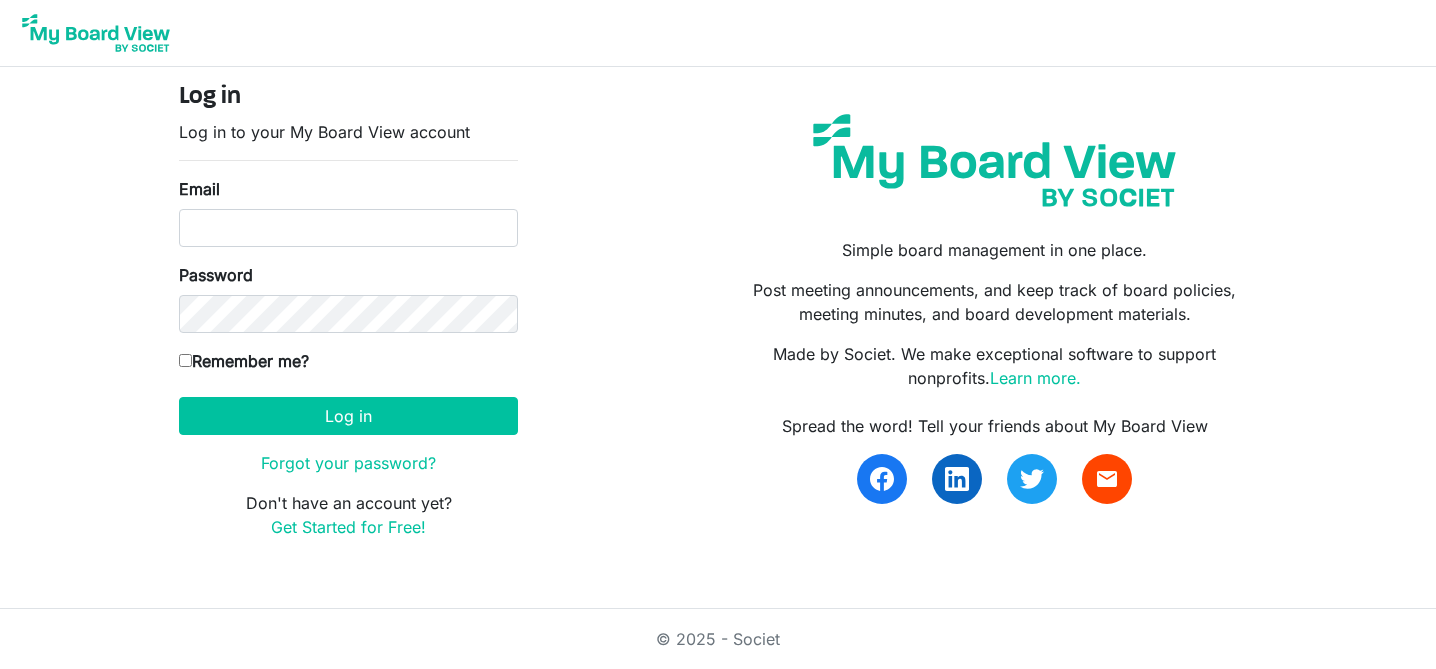 scroll, scrollTop: 0, scrollLeft: 0, axis: both 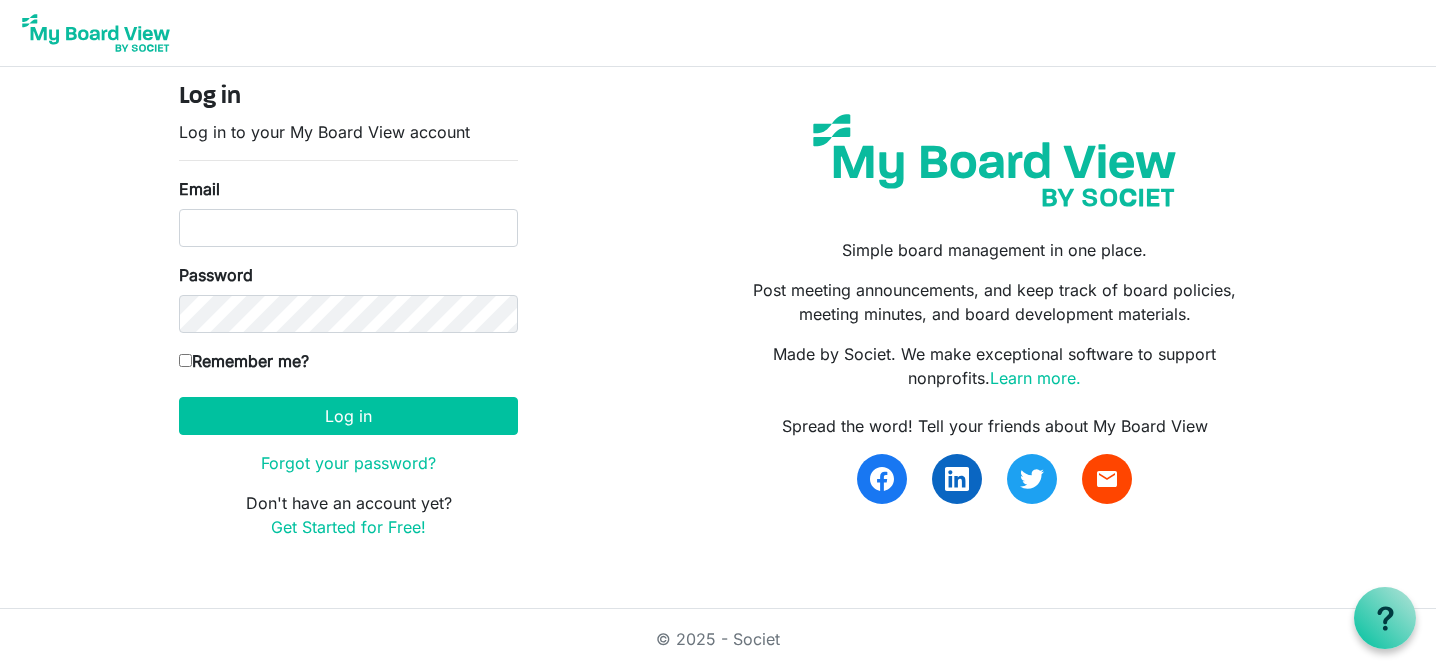 click at bounding box center (96, 33) 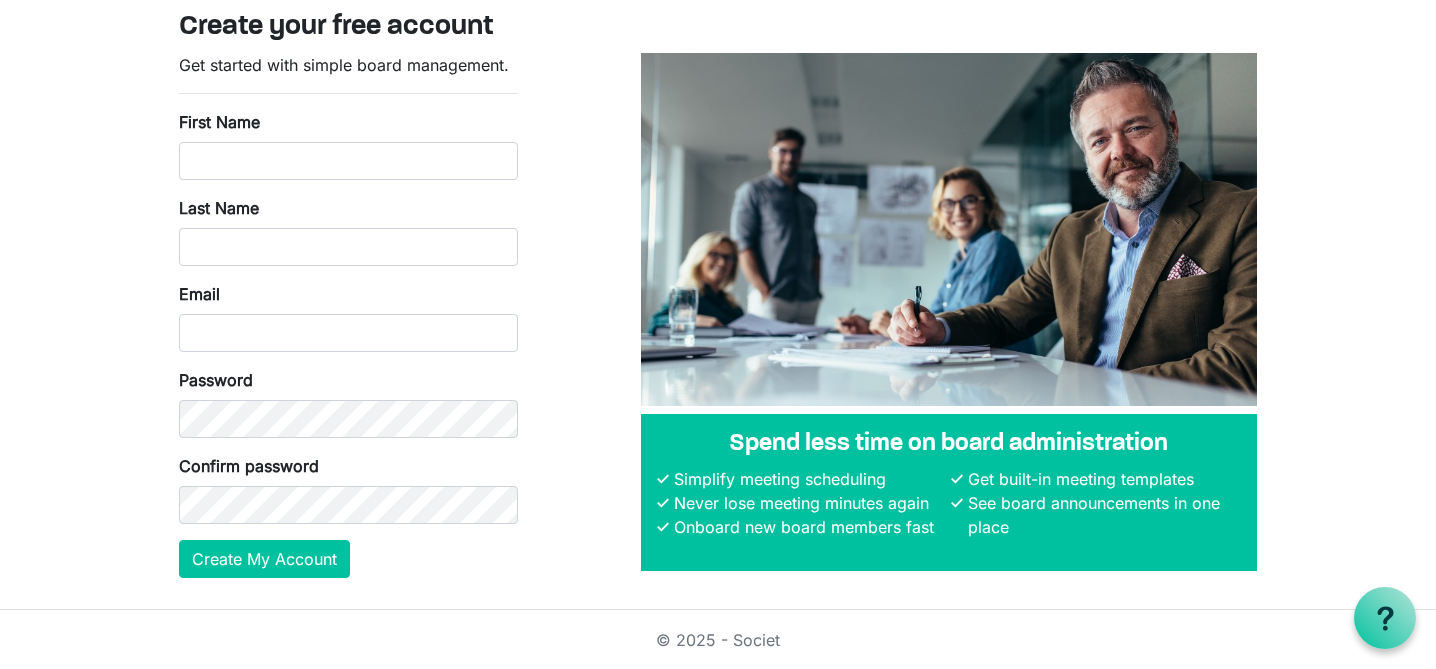scroll, scrollTop: 72, scrollLeft: 0, axis: vertical 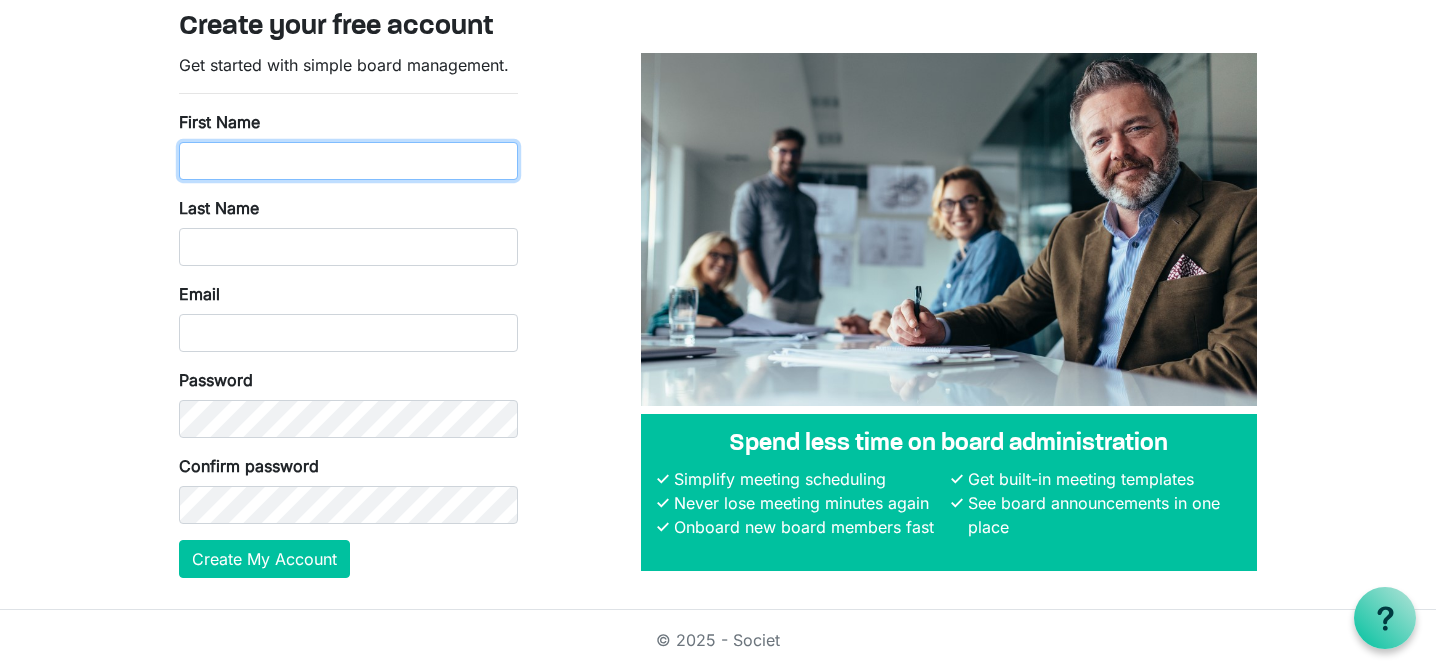 click on "First Name" at bounding box center (348, 161) 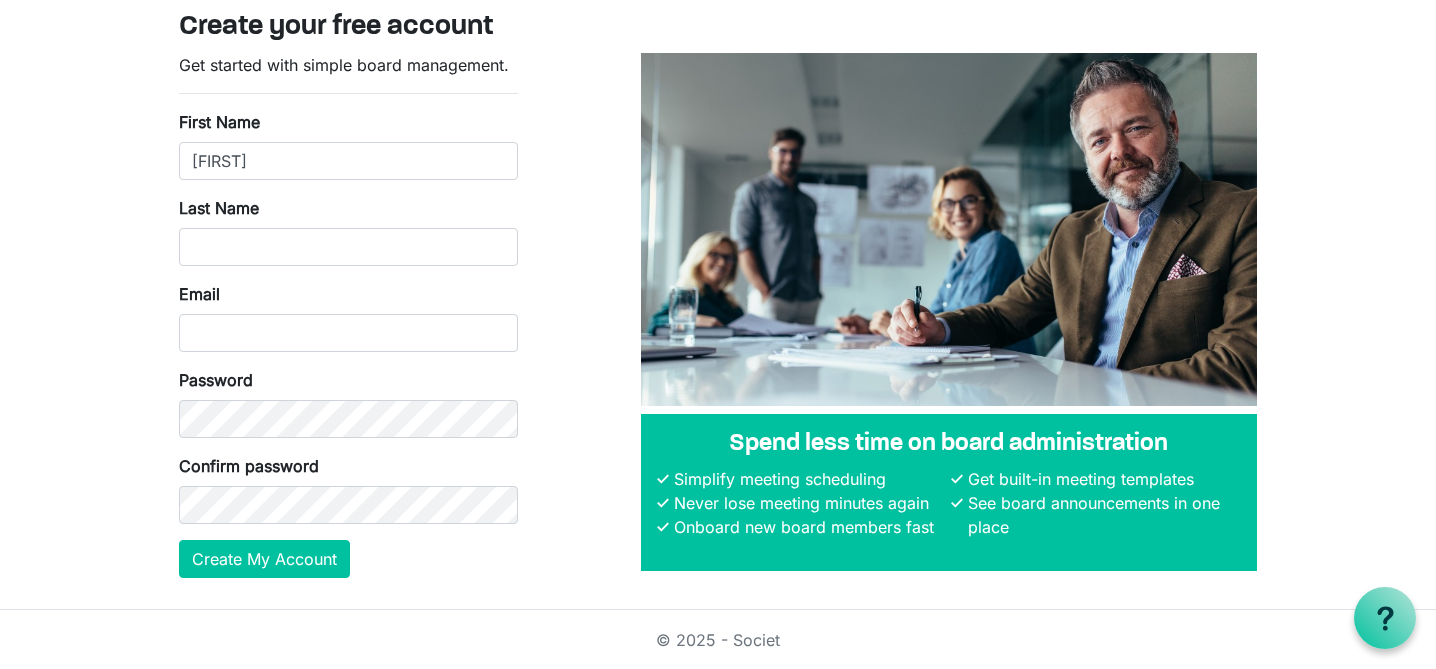 type on "Arango" 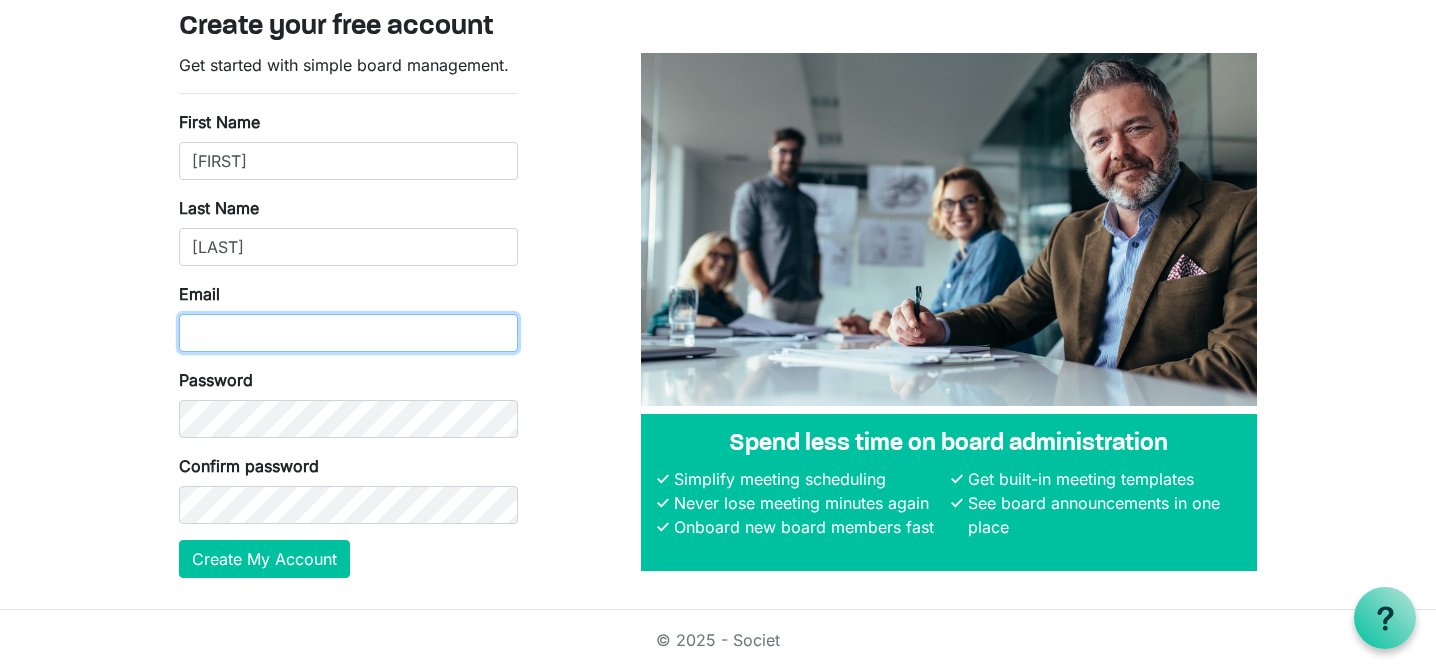 click on "Email" at bounding box center (348, 333) 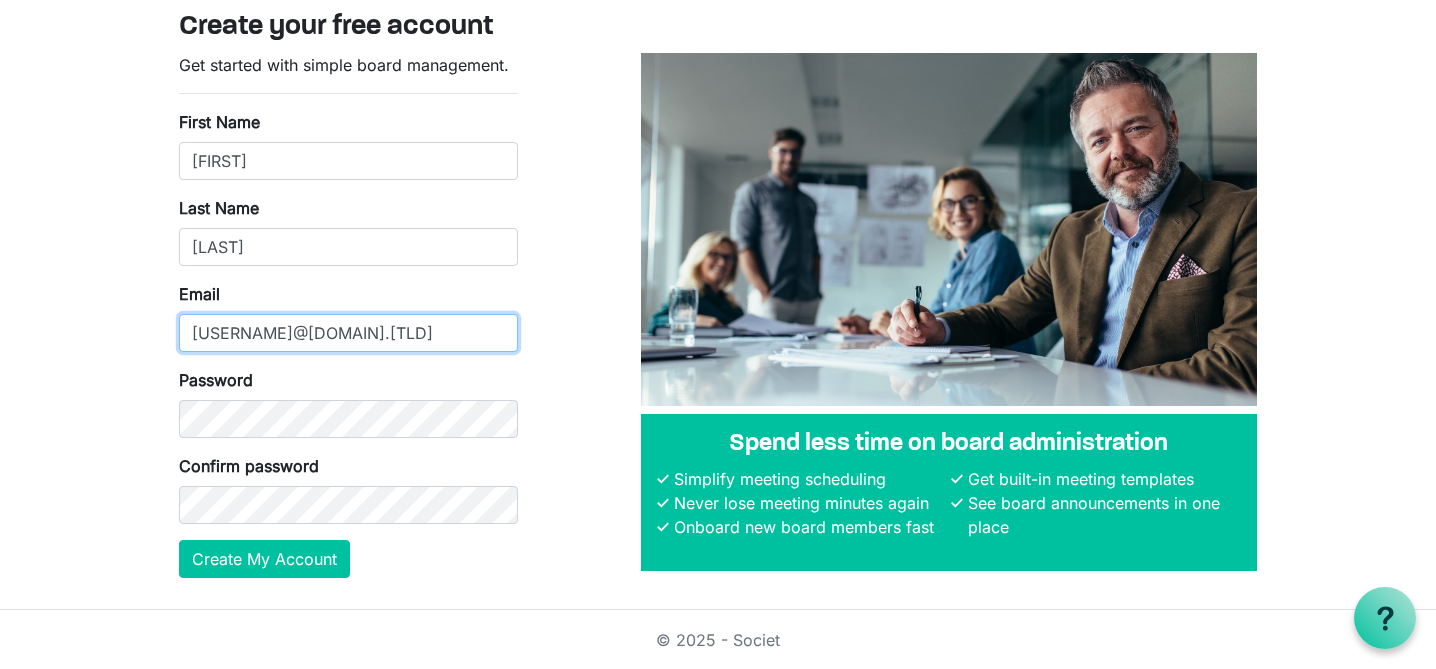 type on "barango@dcroi.org" 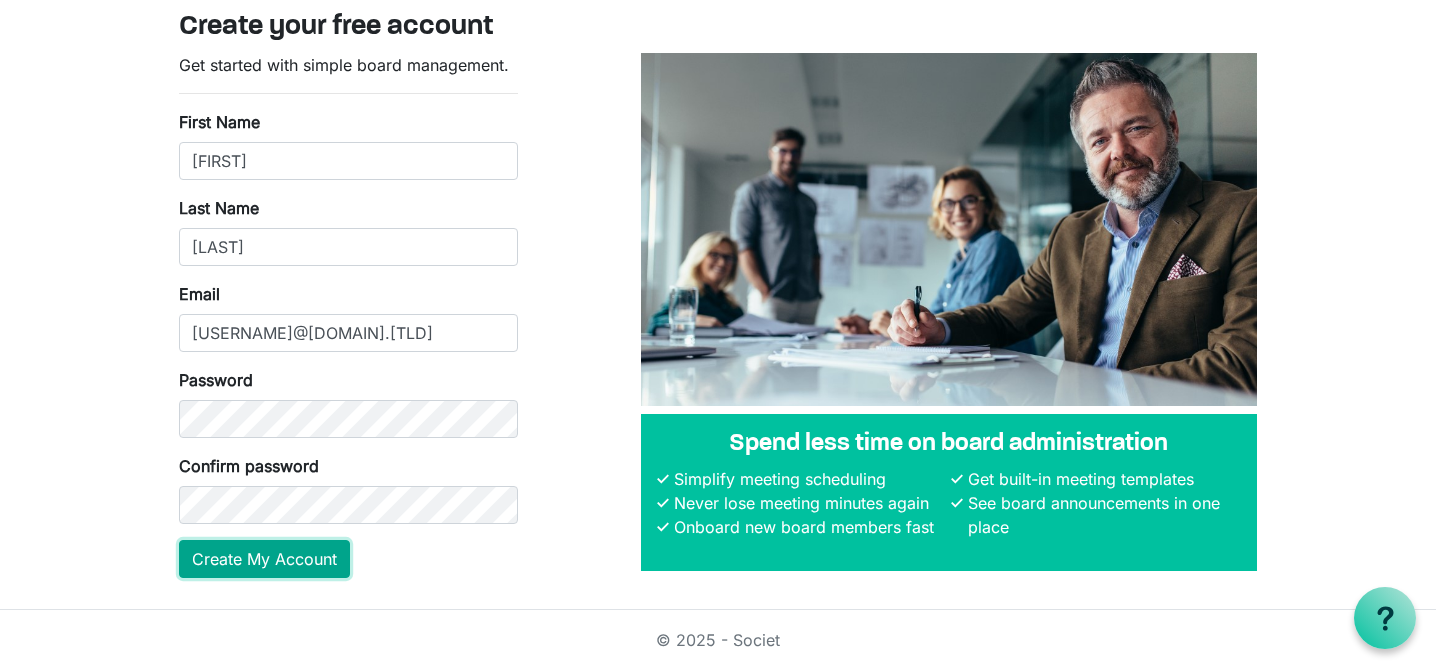 click on "Create My Account" at bounding box center [264, 559] 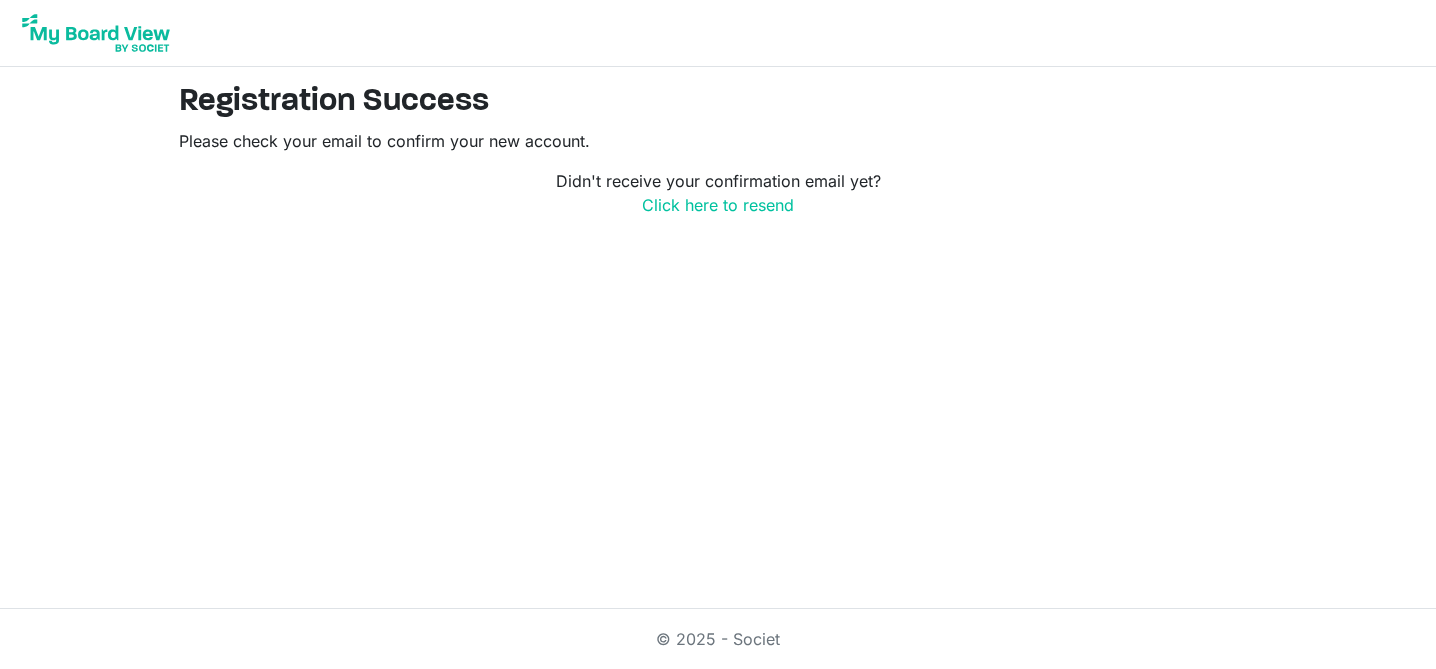 scroll, scrollTop: 0, scrollLeft: 0, axis: both 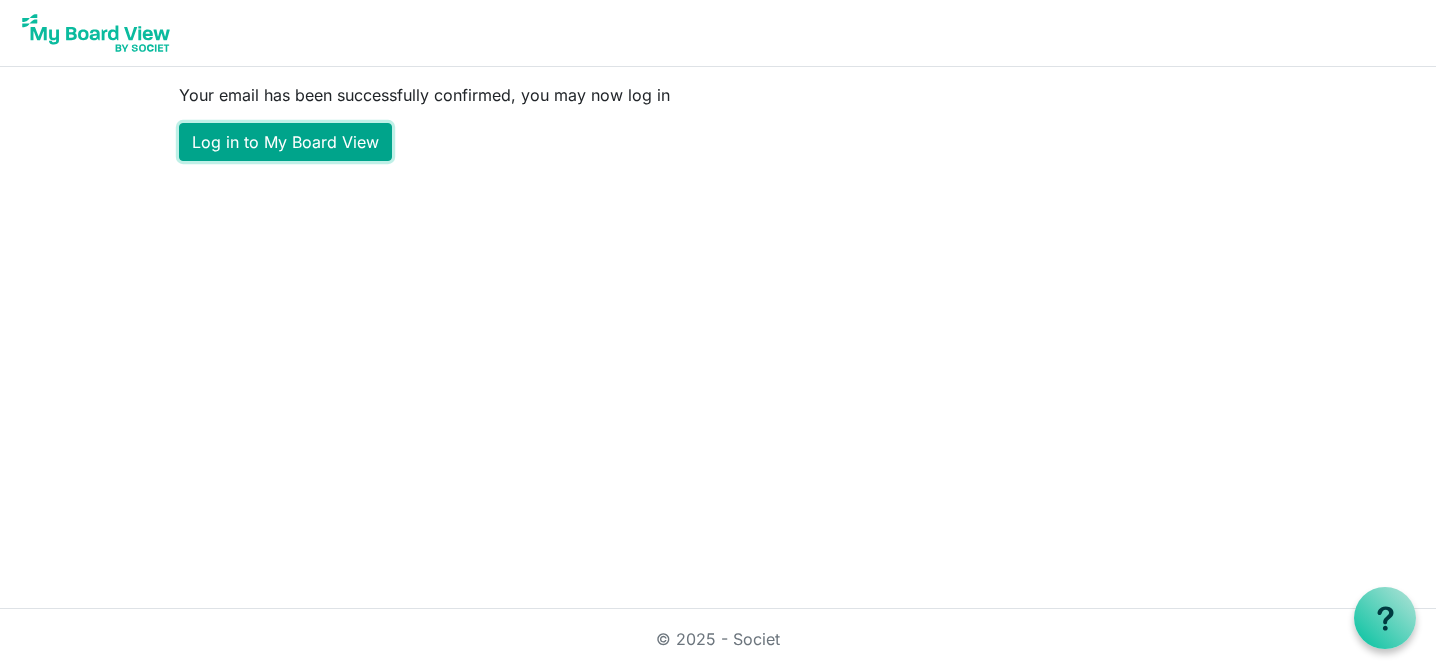 click on "Log in to My Board View" at bounding box center [285, 142] 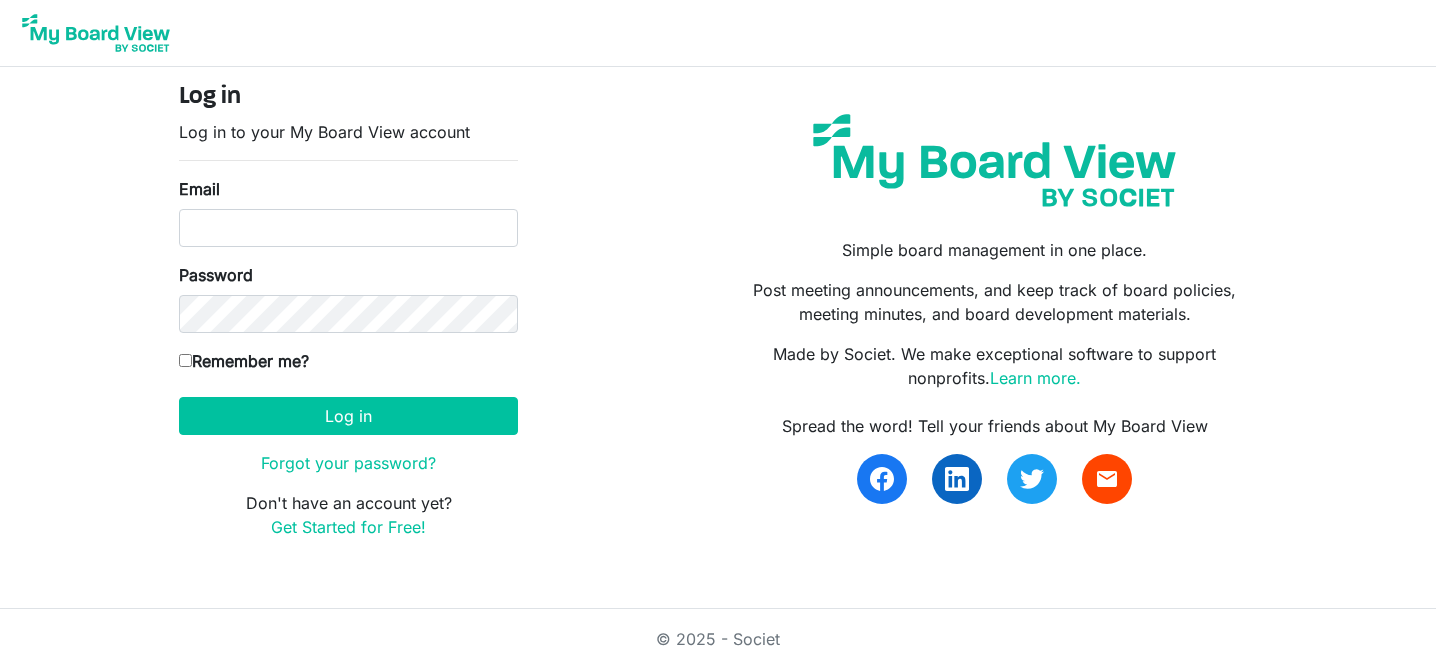 scroll, scrollTop: 0, scrollLeft: 0, axis: both 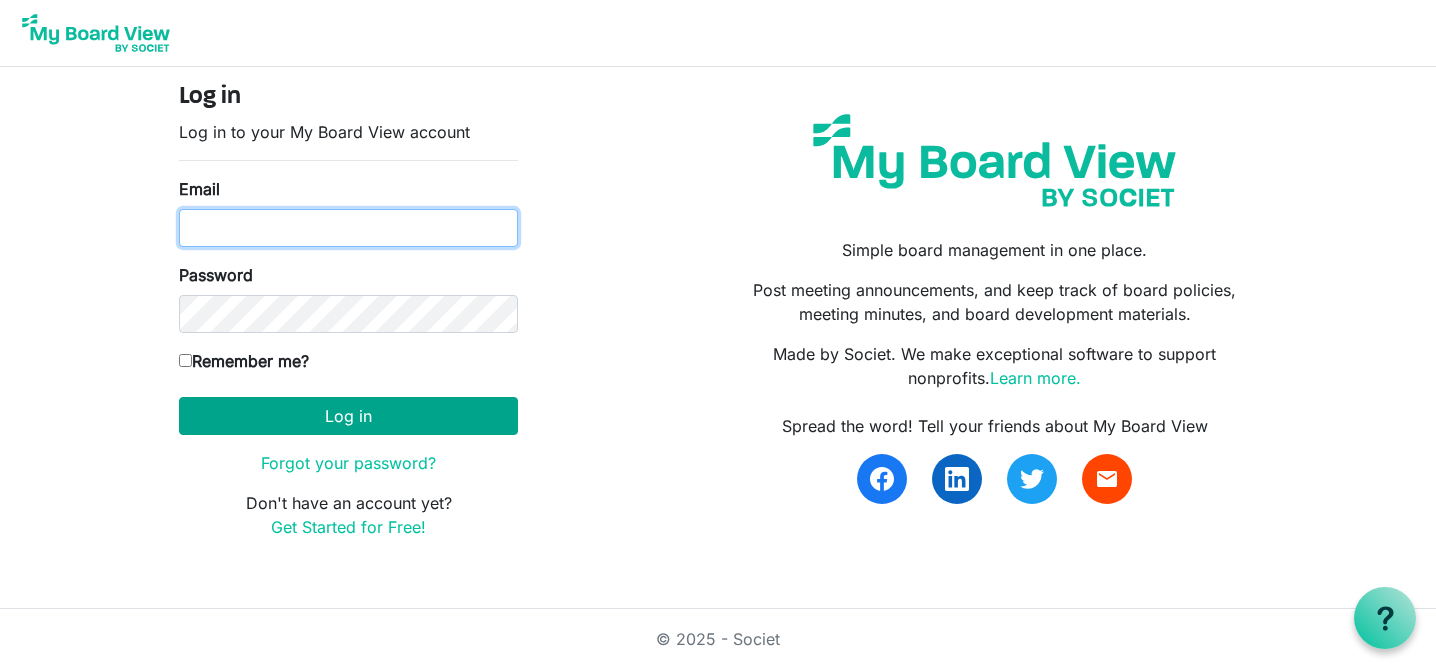 type on "[USERNAME]@example.com" 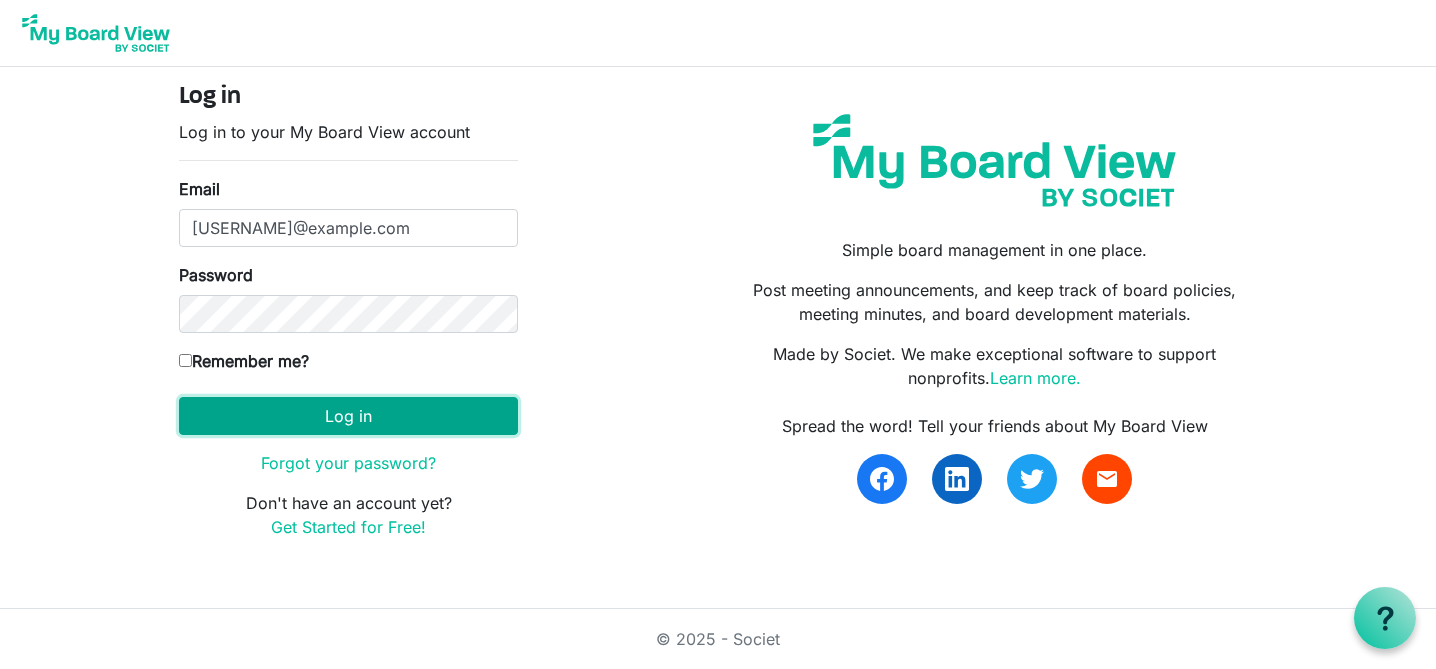 click on "Log in" at bounding box center (348, 416) 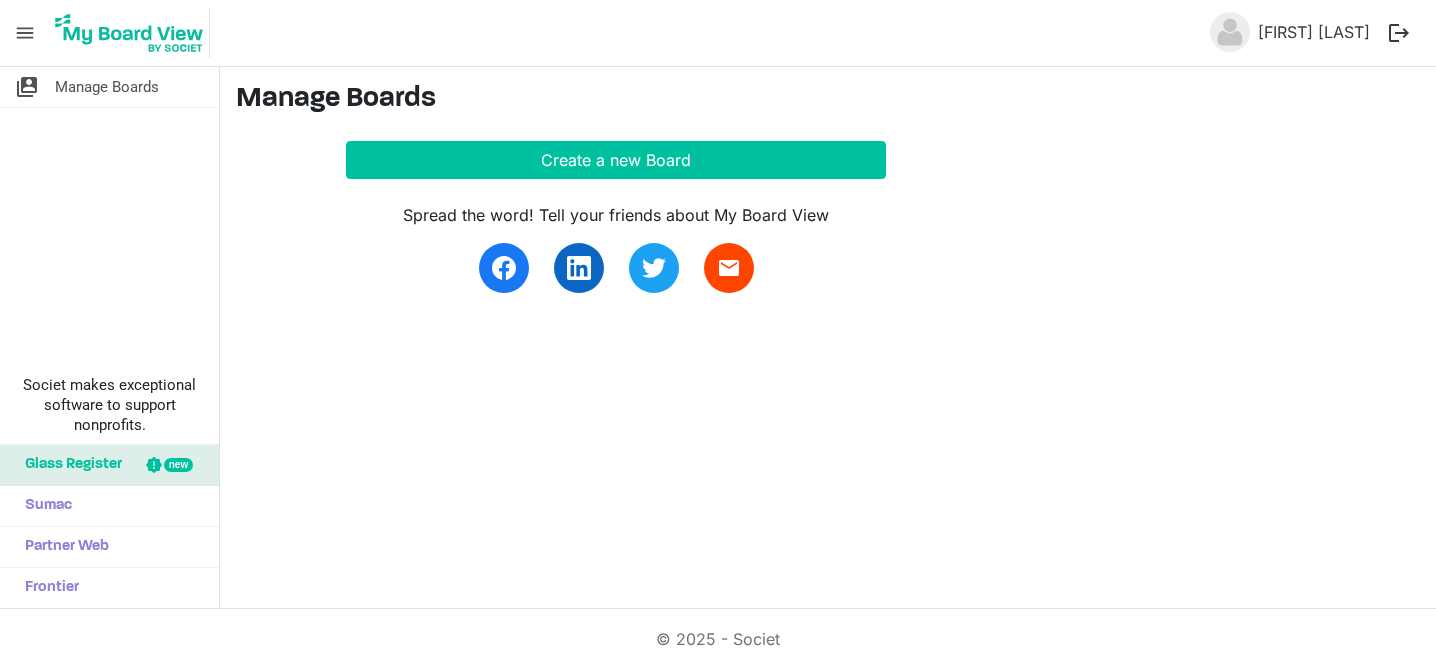 scroll, scrollTop: 0, scrollLeft: 0, axis: both 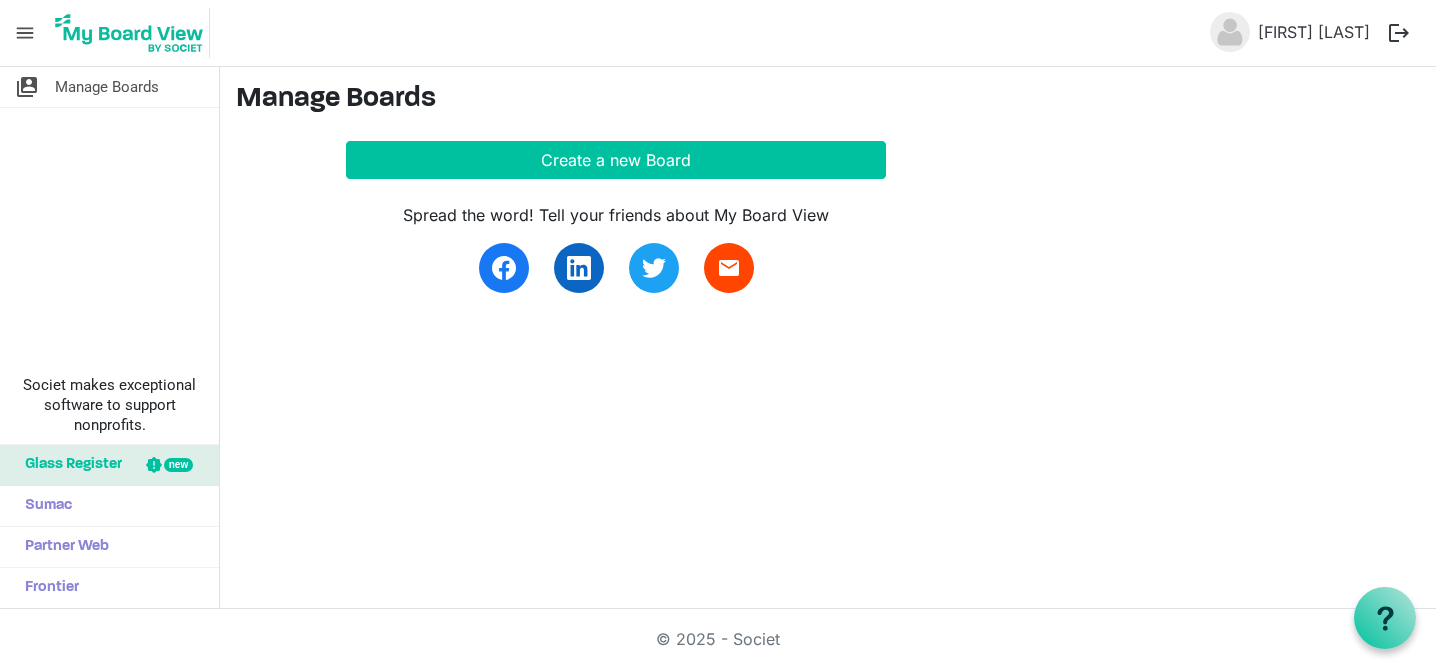 click on "menu" at bounding box center (25, 33) 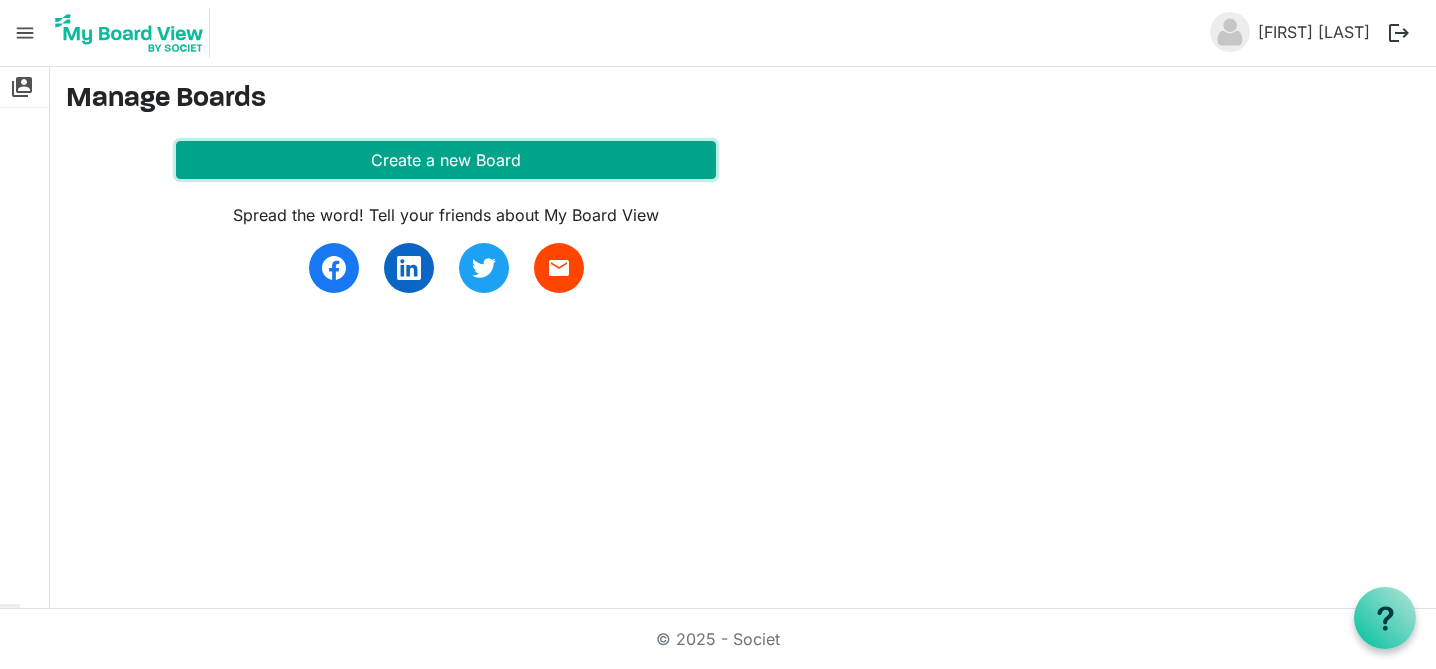 click on "Create a new Board" at bounding box center [446, 160] 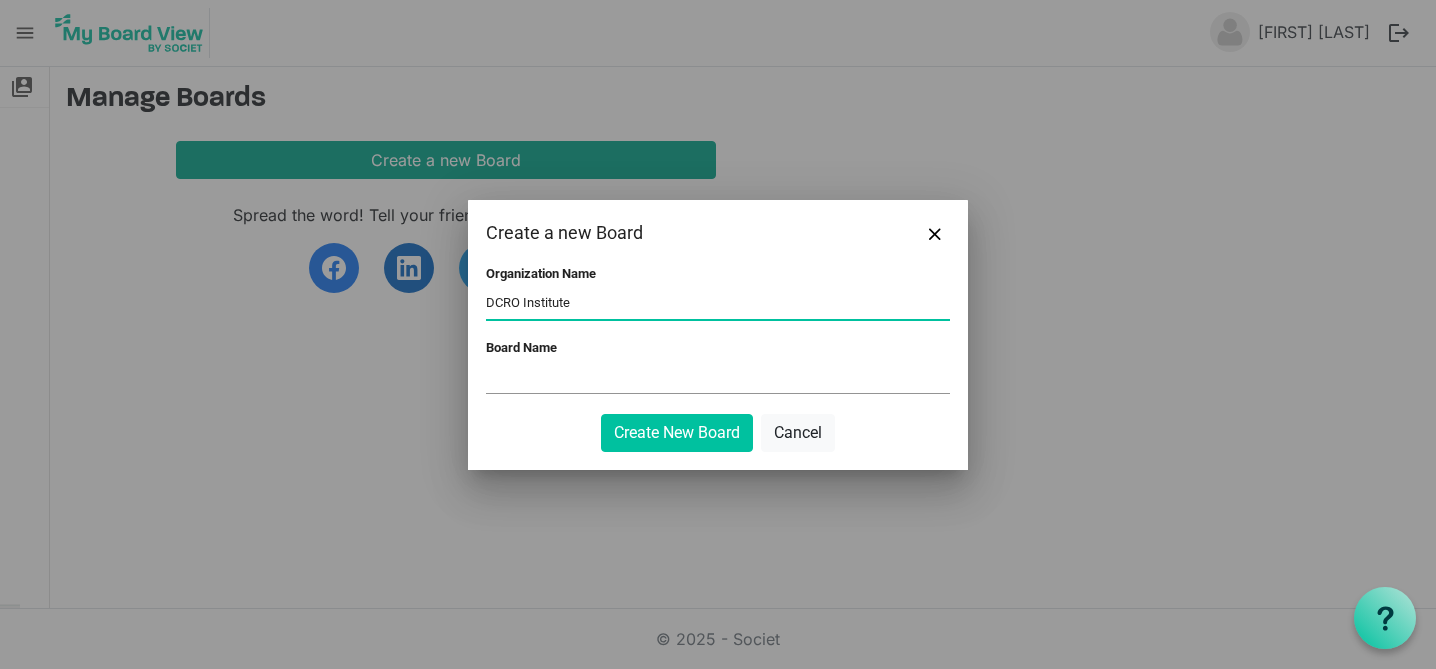 type on "DCRO Institute" 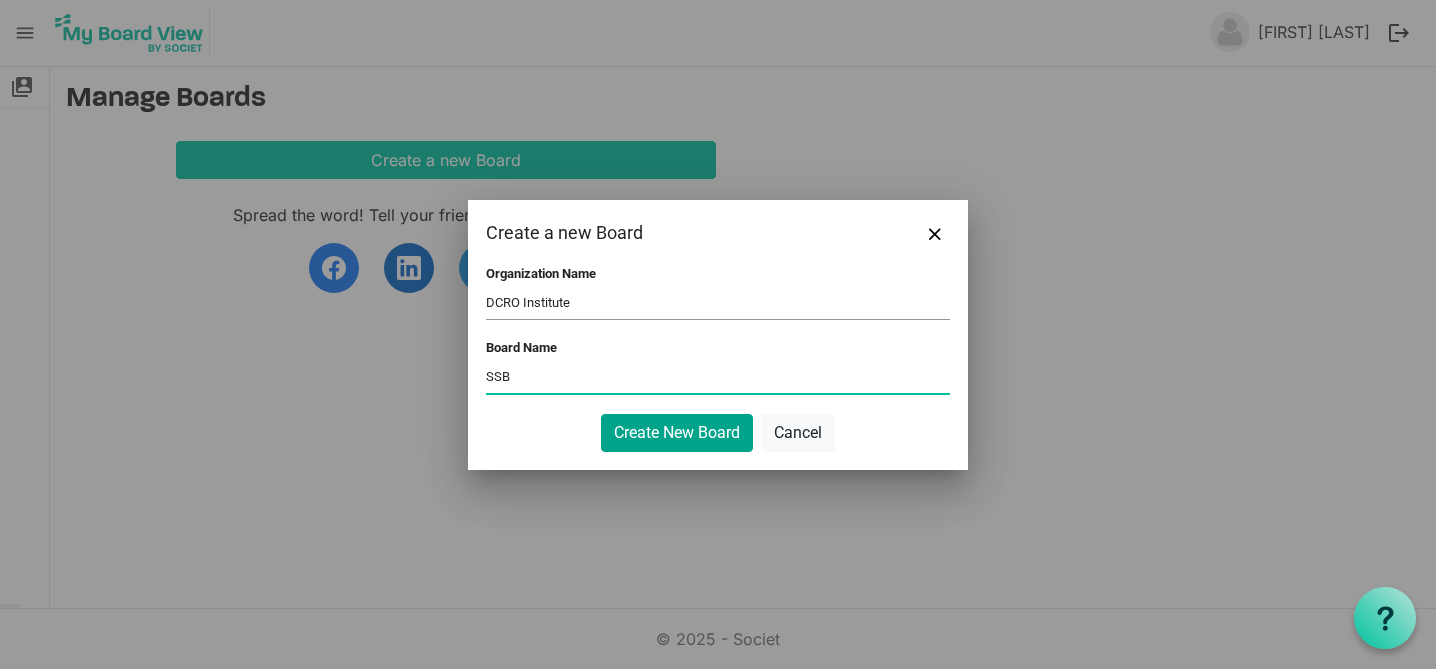 type on "SSB" 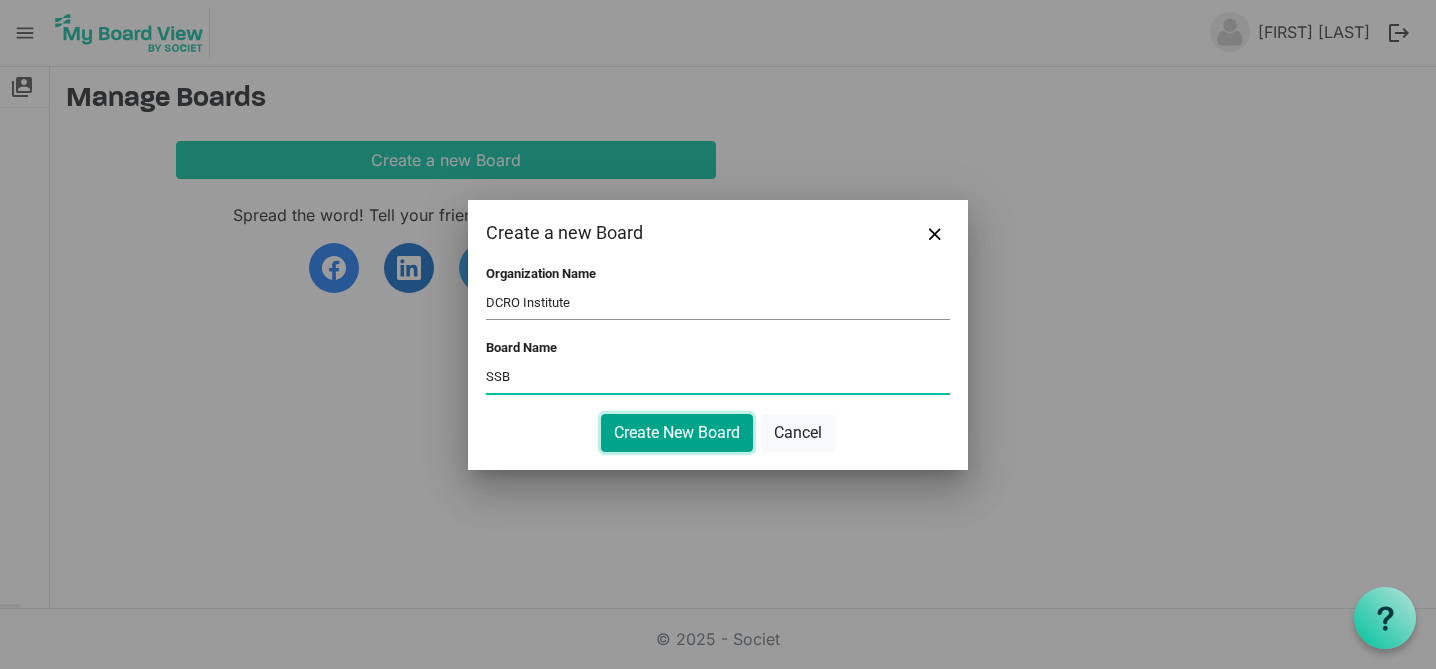 click on "Create New Board" at bounding box center (677, 433) 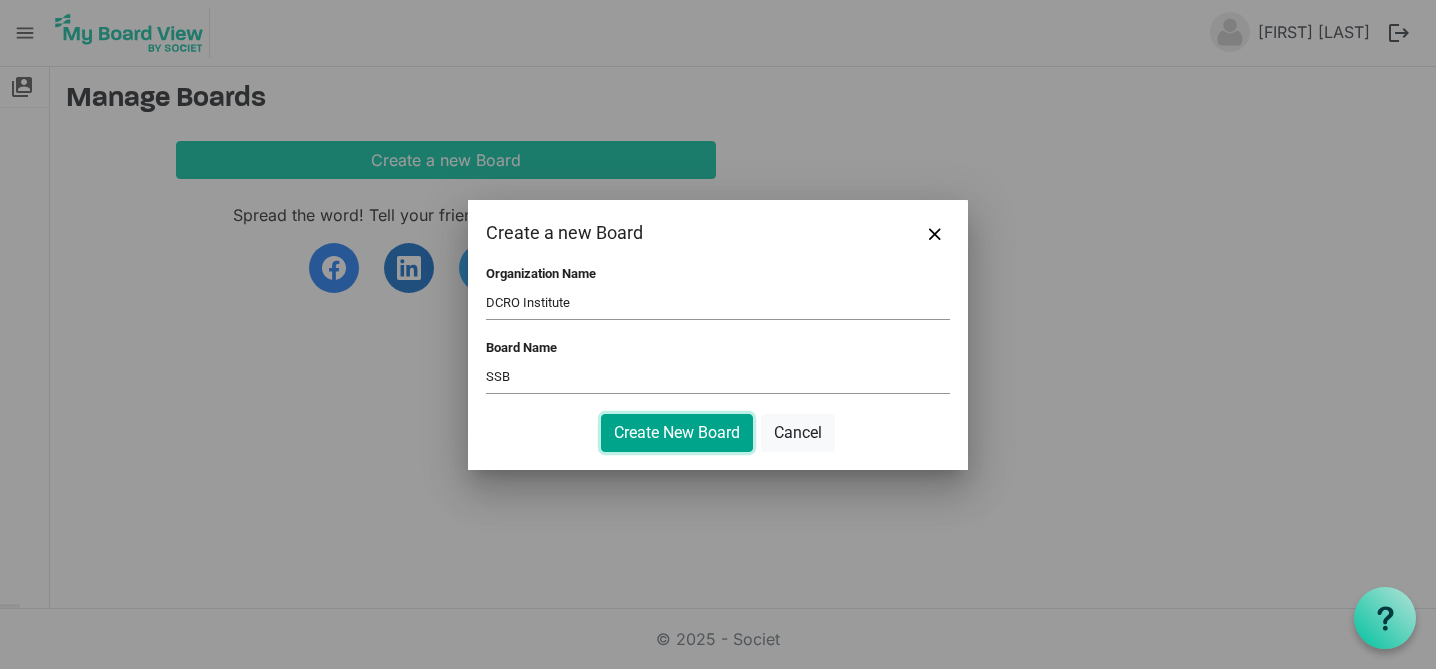 click on "Create New Board" at bounding box center [677, 433] 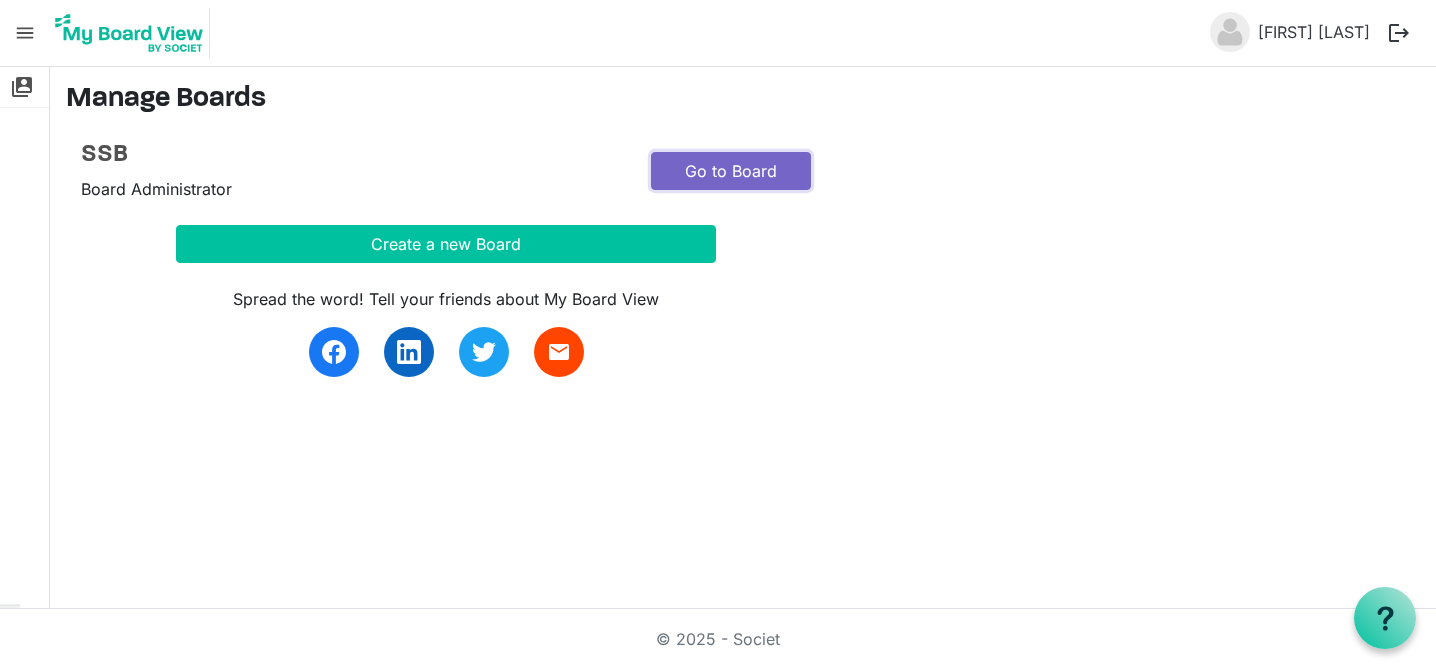 click on "Go to Board" at bounding box center [731, 171] 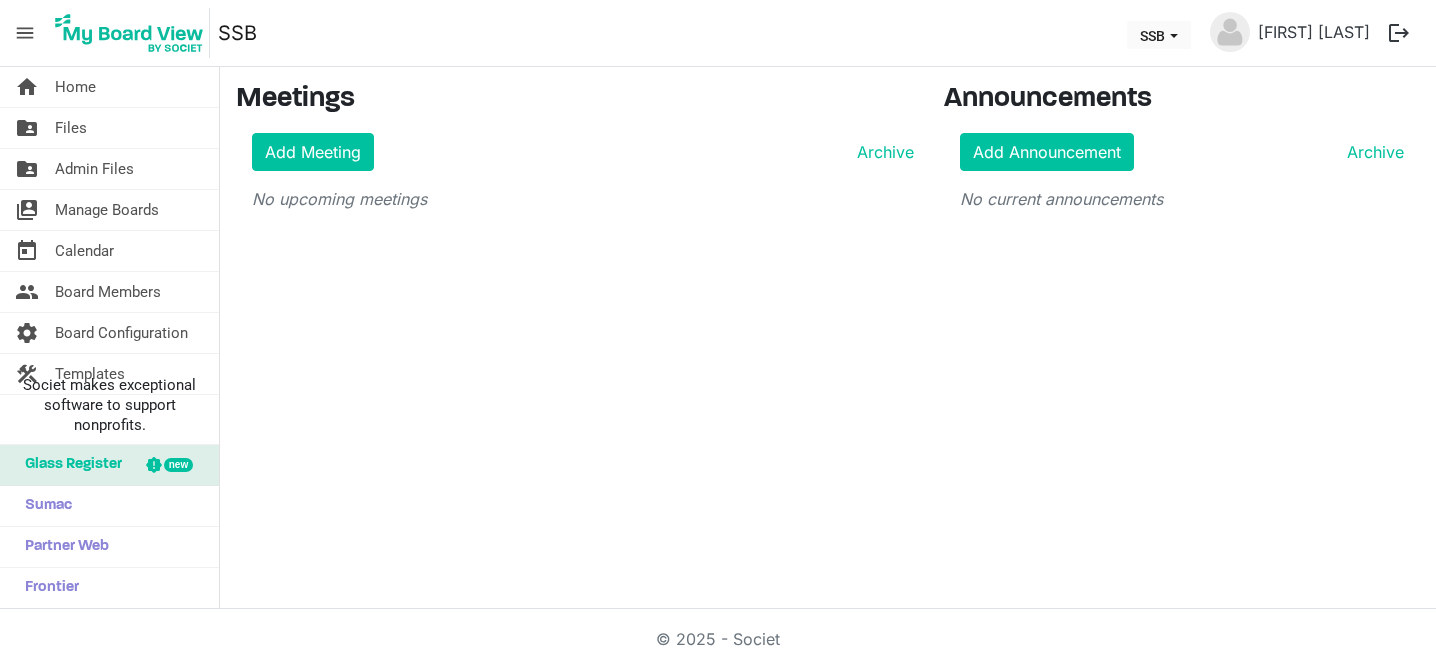 scroll, scrollTop: 0, scrollLeft: 0, axis: both 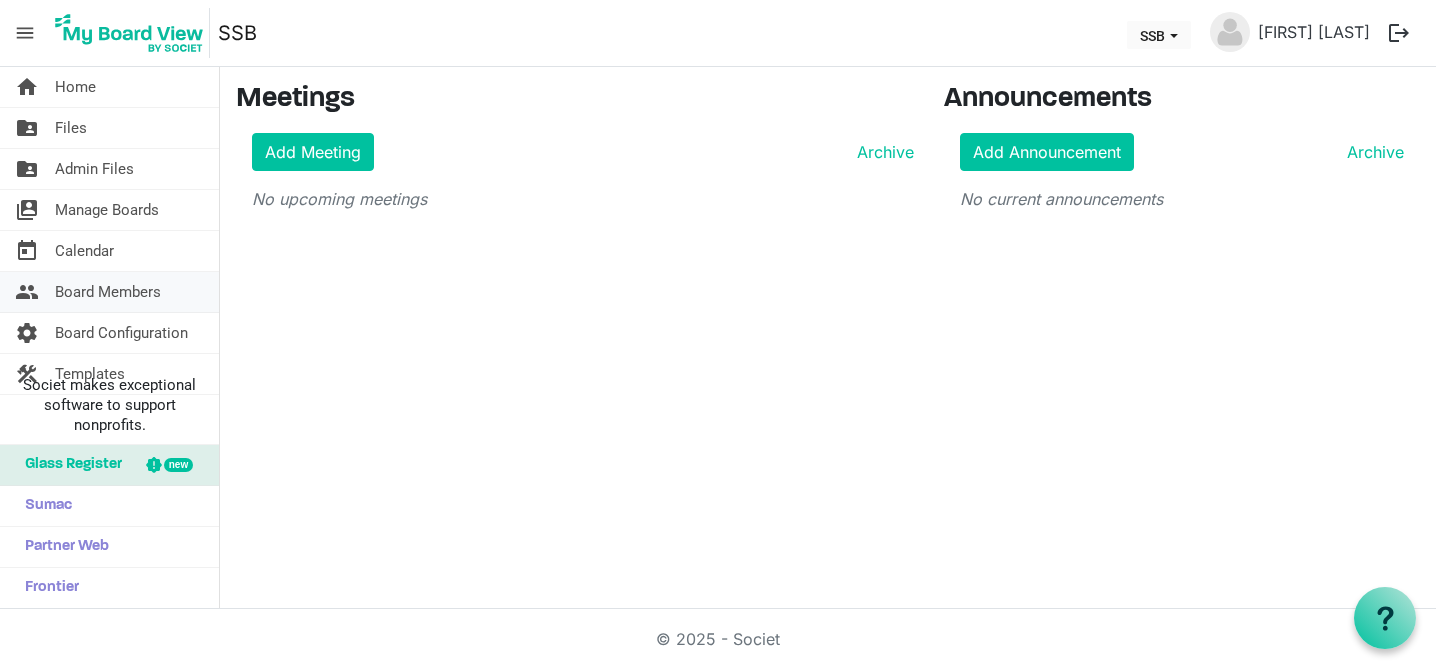 click on "Board Members" at bounding box center (108, 292) 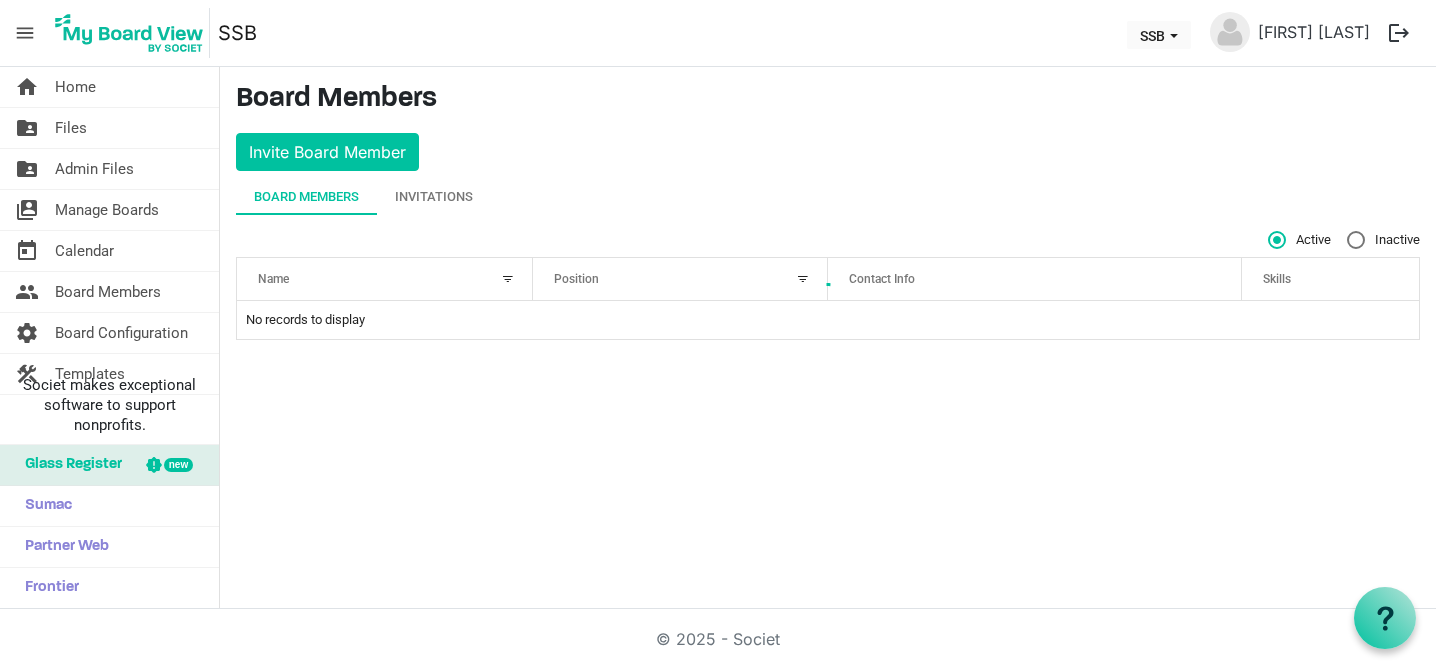 scroll, scrollTop: 0, scrollLeft: 0, axis: both 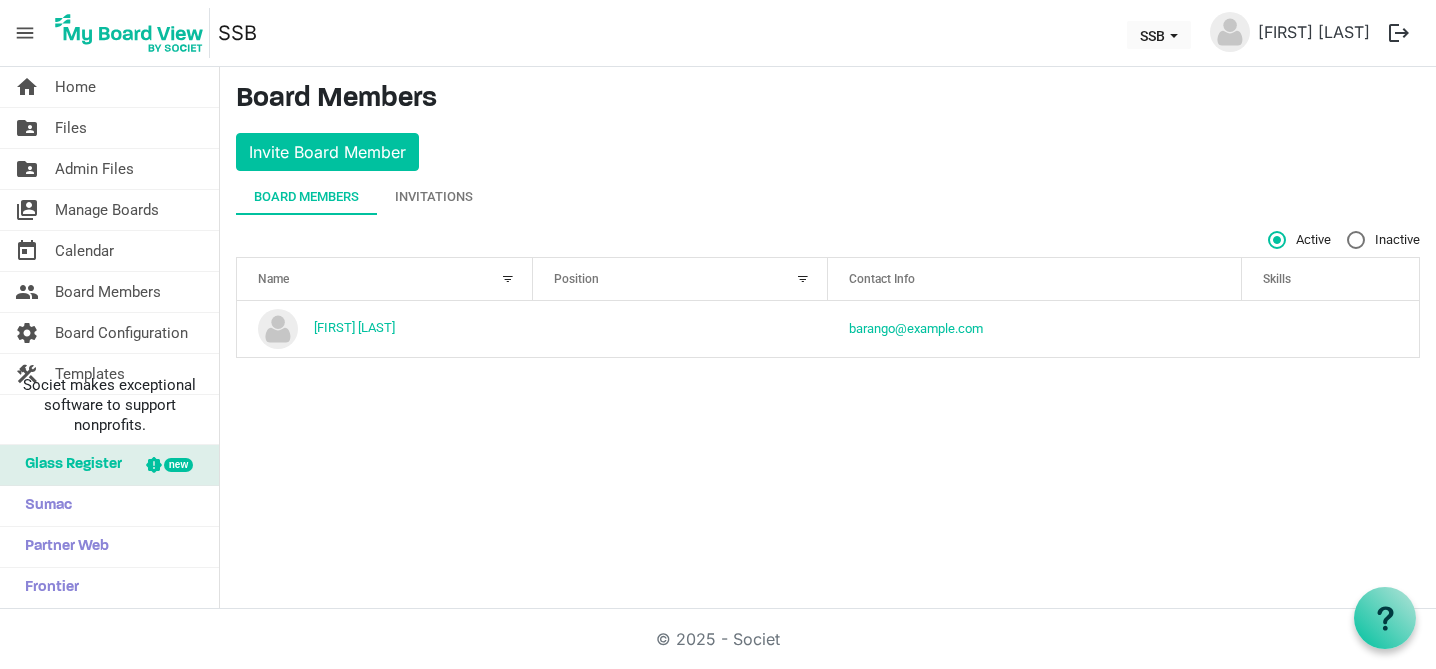 click on "Position" at bounding box center [670, 278] 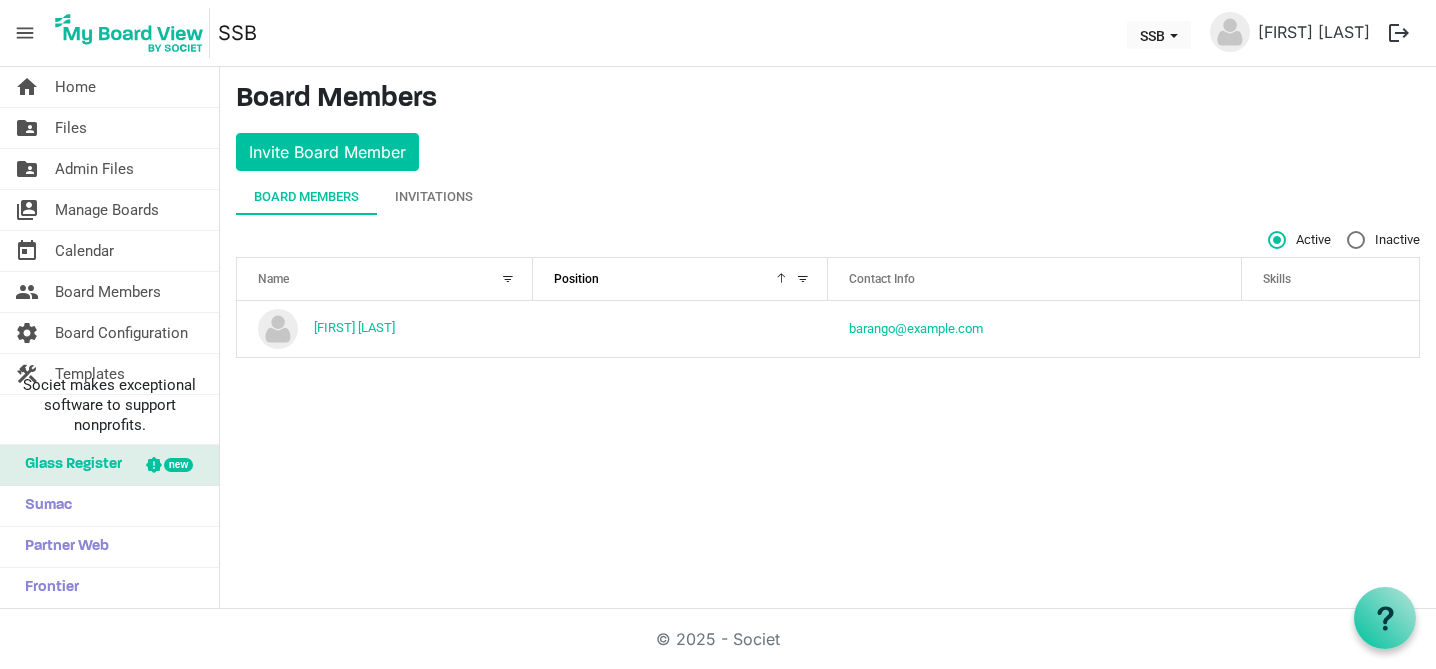 click on "Position" at bounding box center [670, 278] 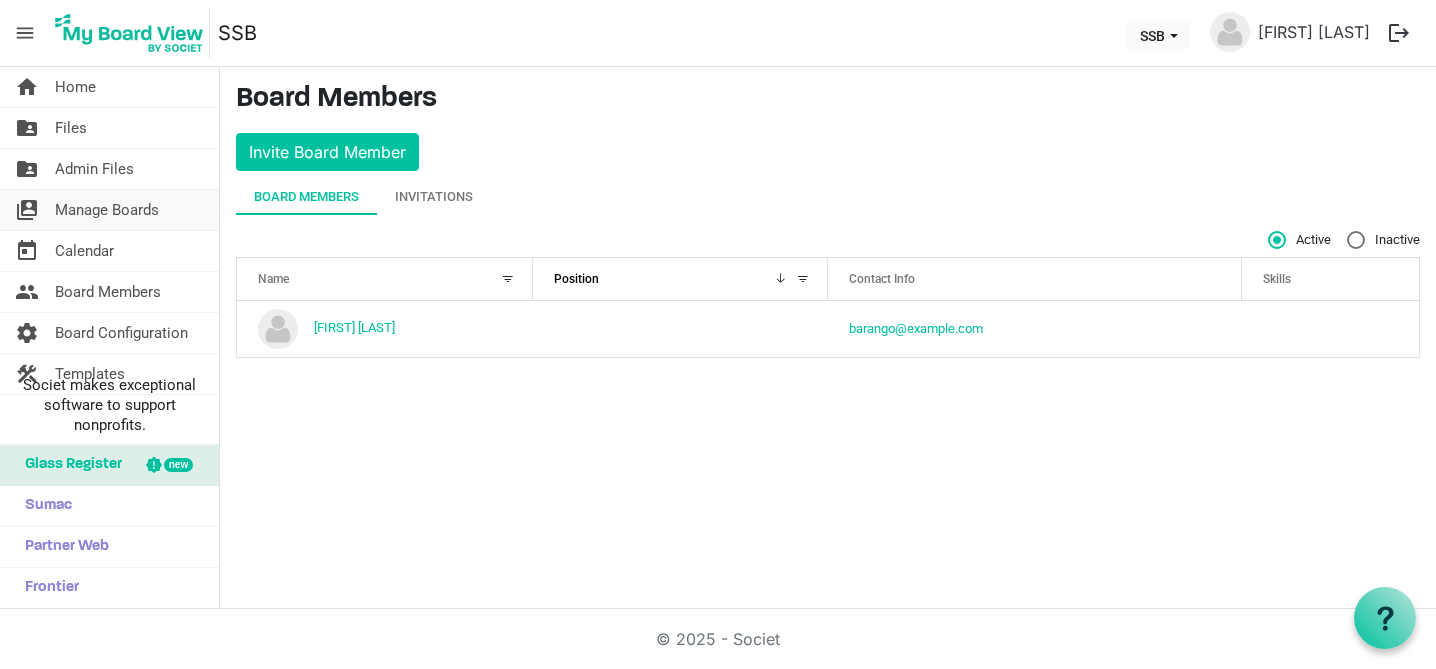 click on "Manage Boards" at bounding box center (107, 210) 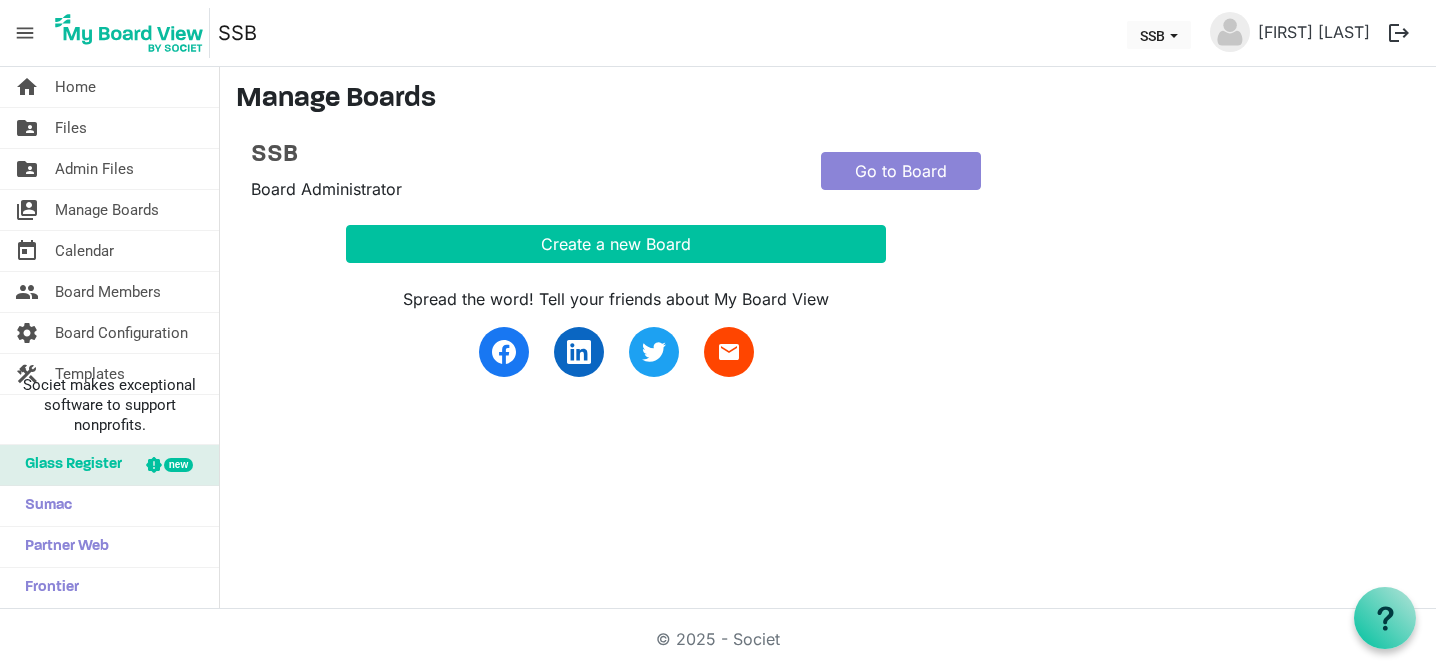 scroll, scrollTop: 0, scrollLeft: 0, axis: both 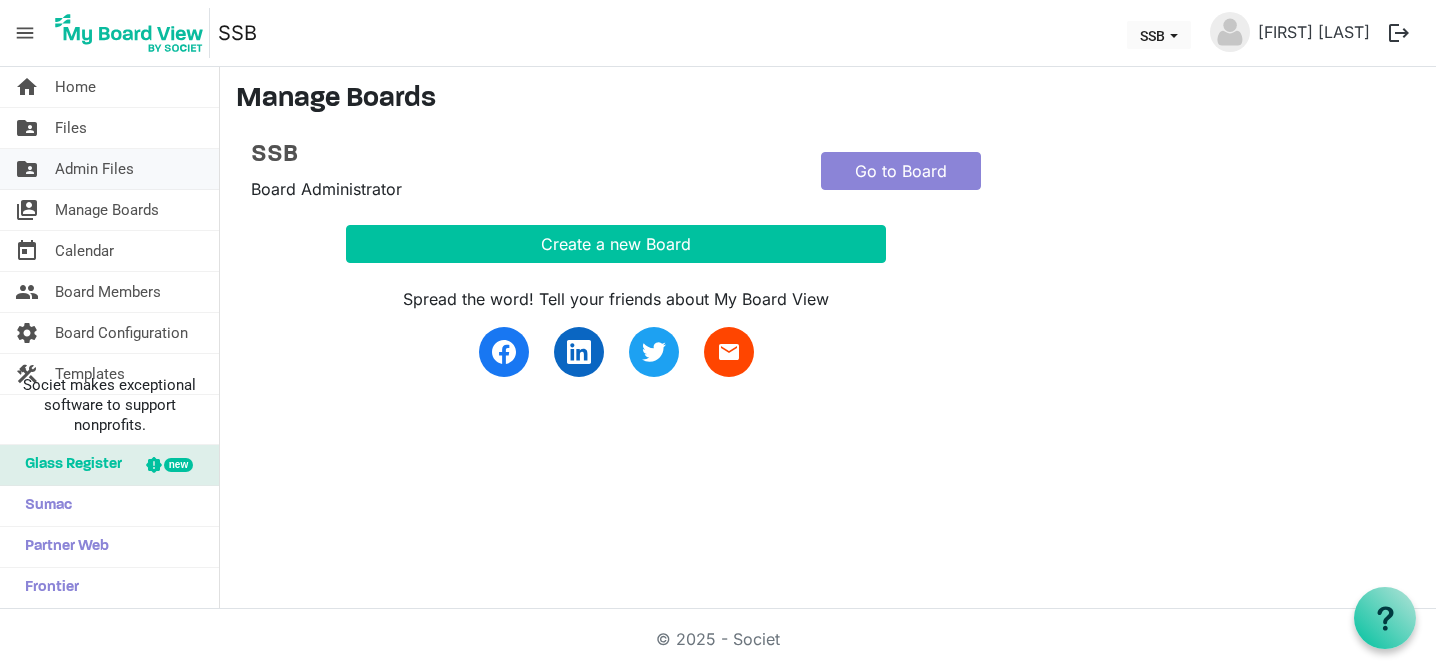 click on "Admin Files" at bounding box center (94, 169) 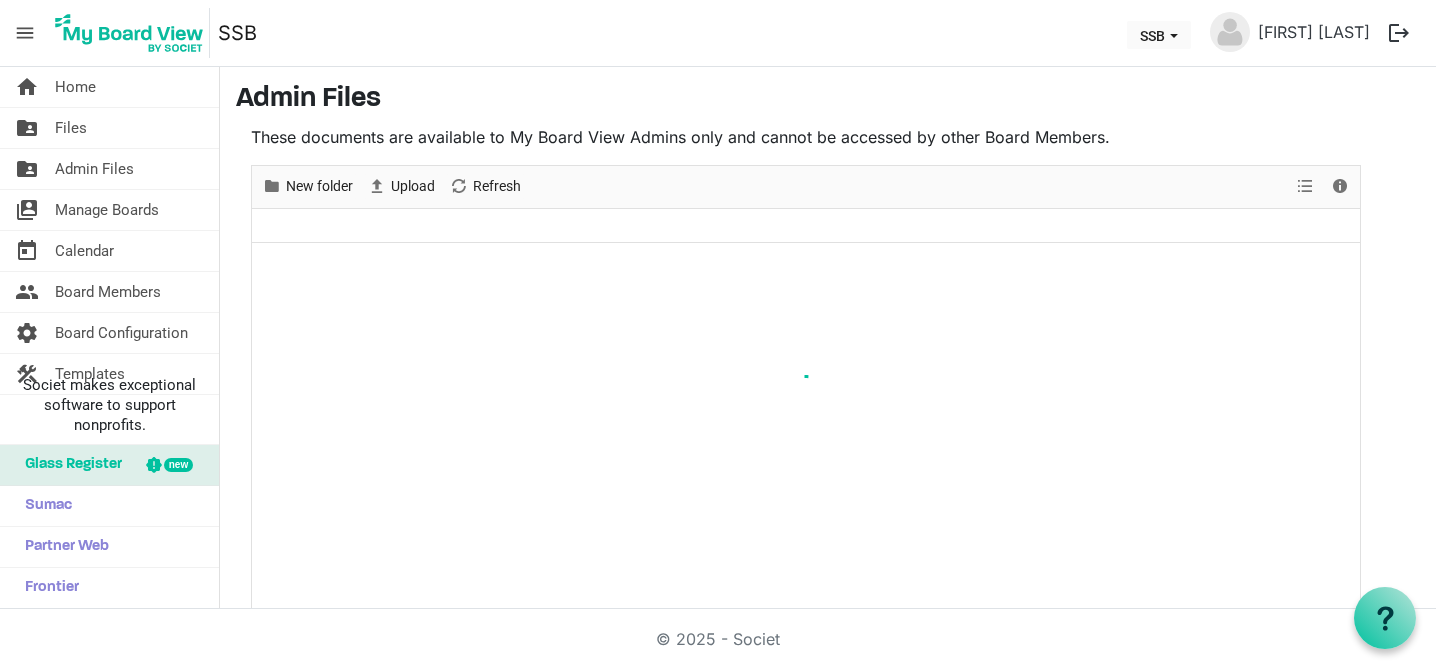 scroll, scrollTop: 0, scrollLeft: 0, axis: both 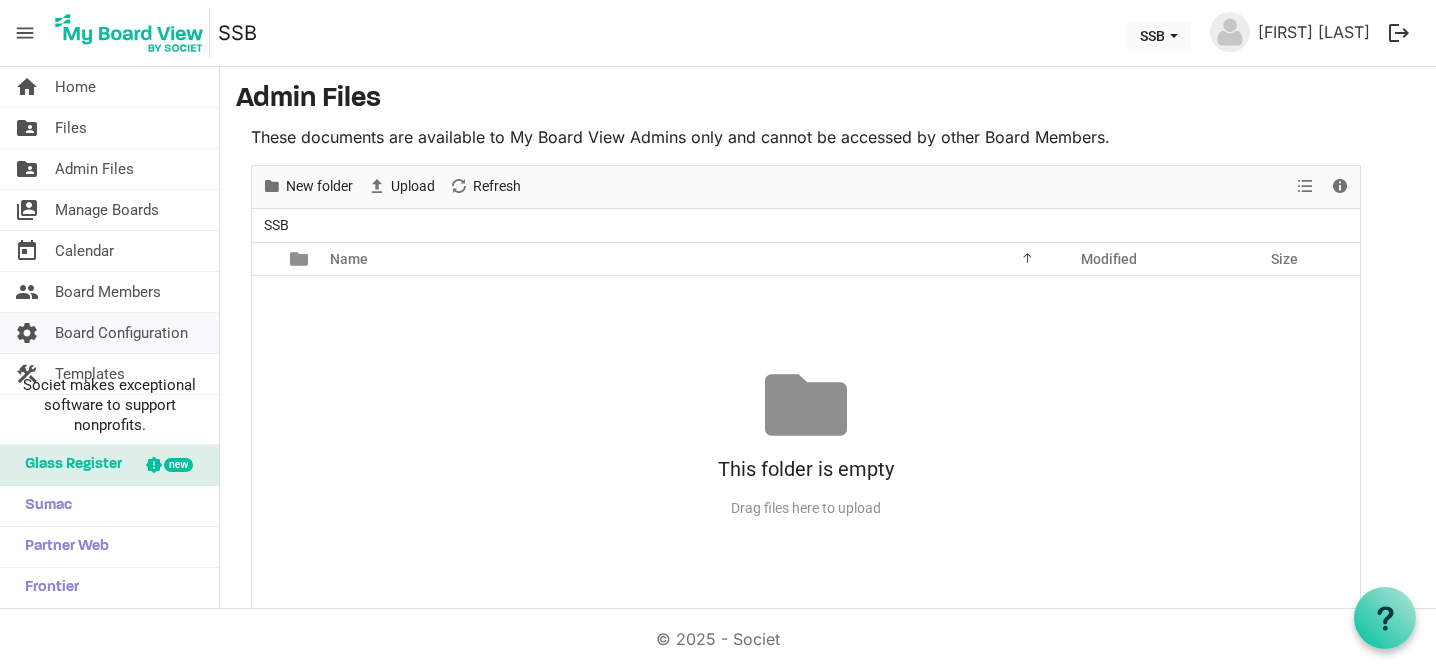 click on "Board Configuration" at bounding box center [121, 333] 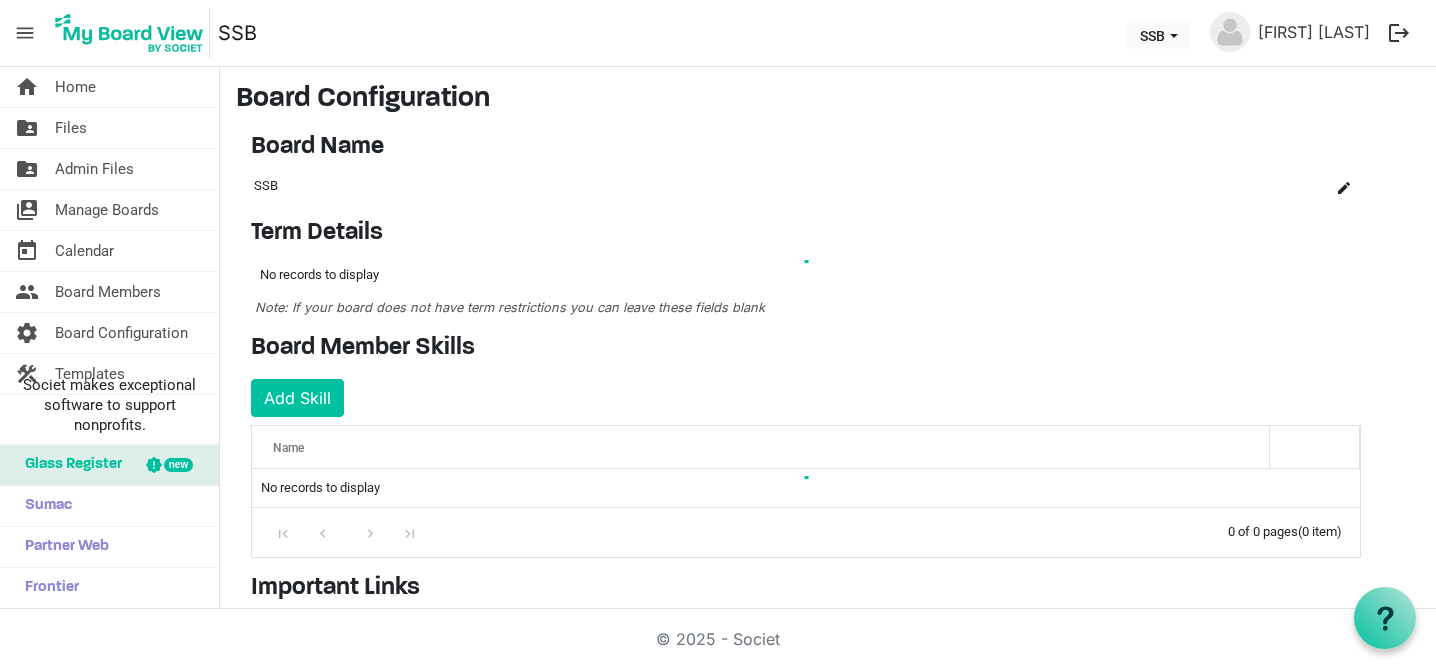 scroll, scrollTop: 0, scrollLeft: 0, axis: both 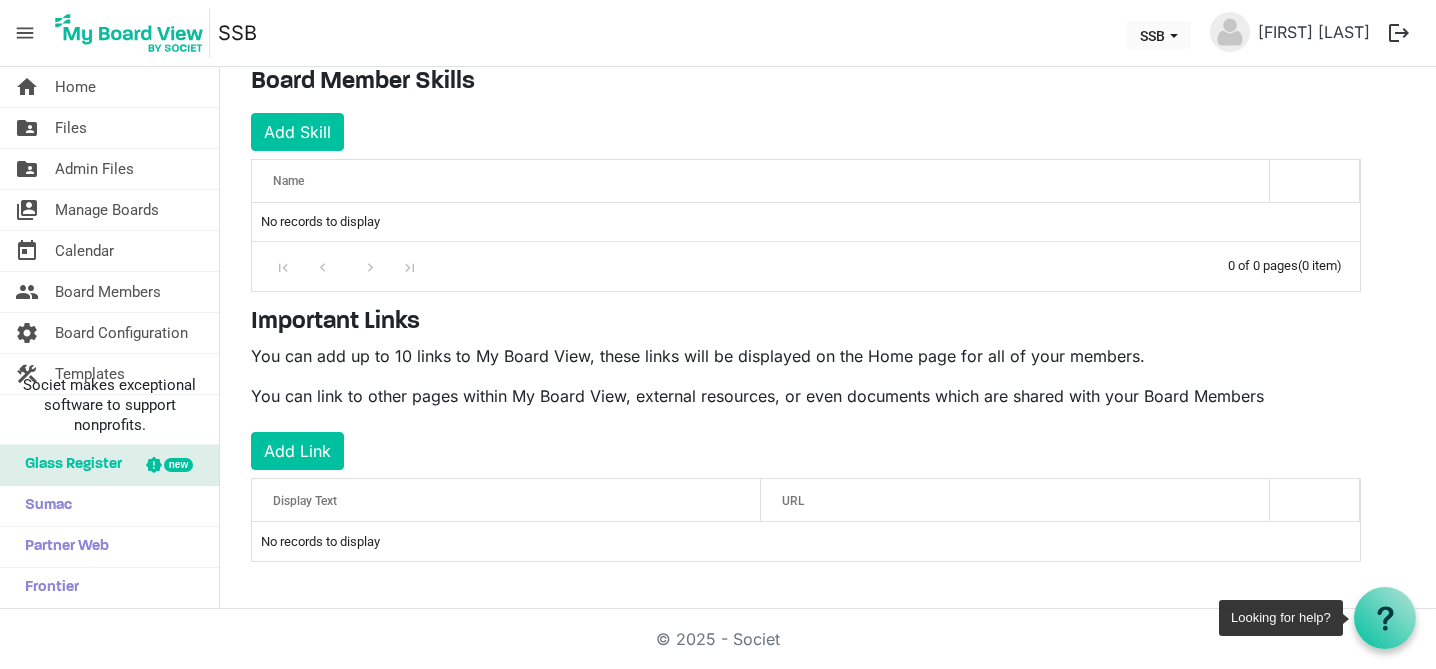 click 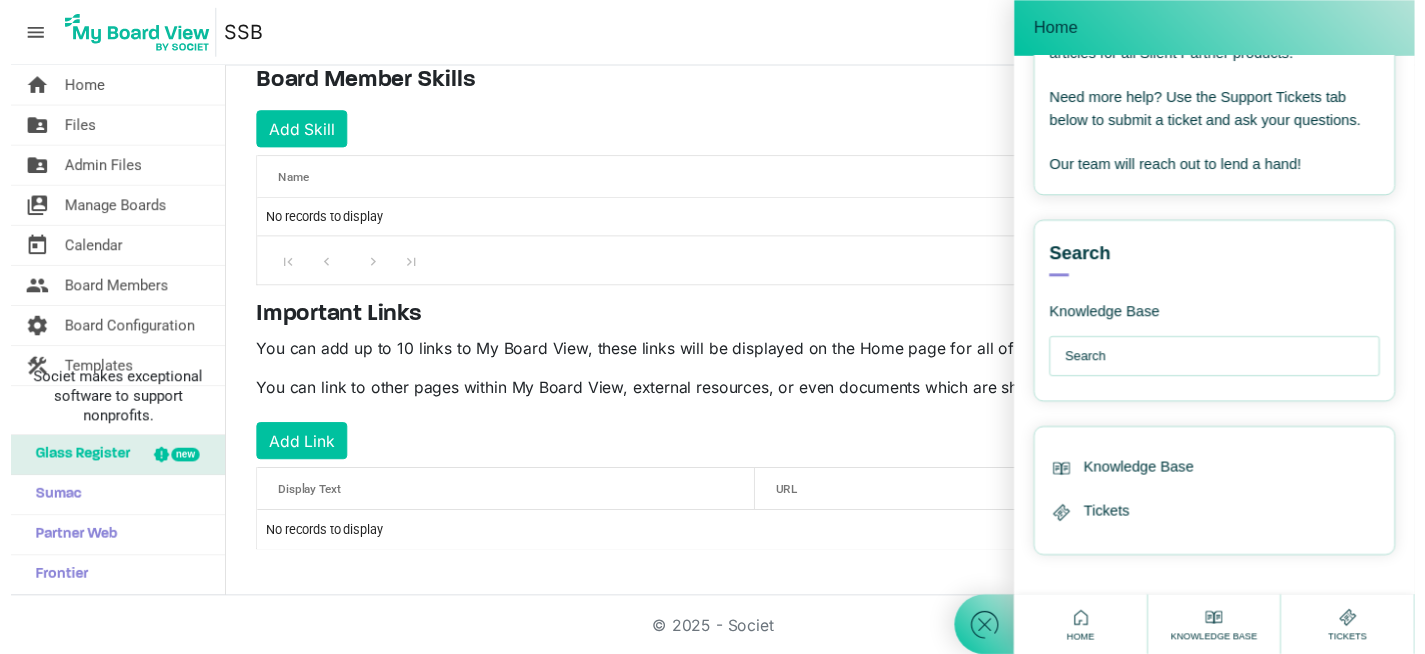 scroll, scrollTop: 295, scrollLeft: 0, axis: vertical 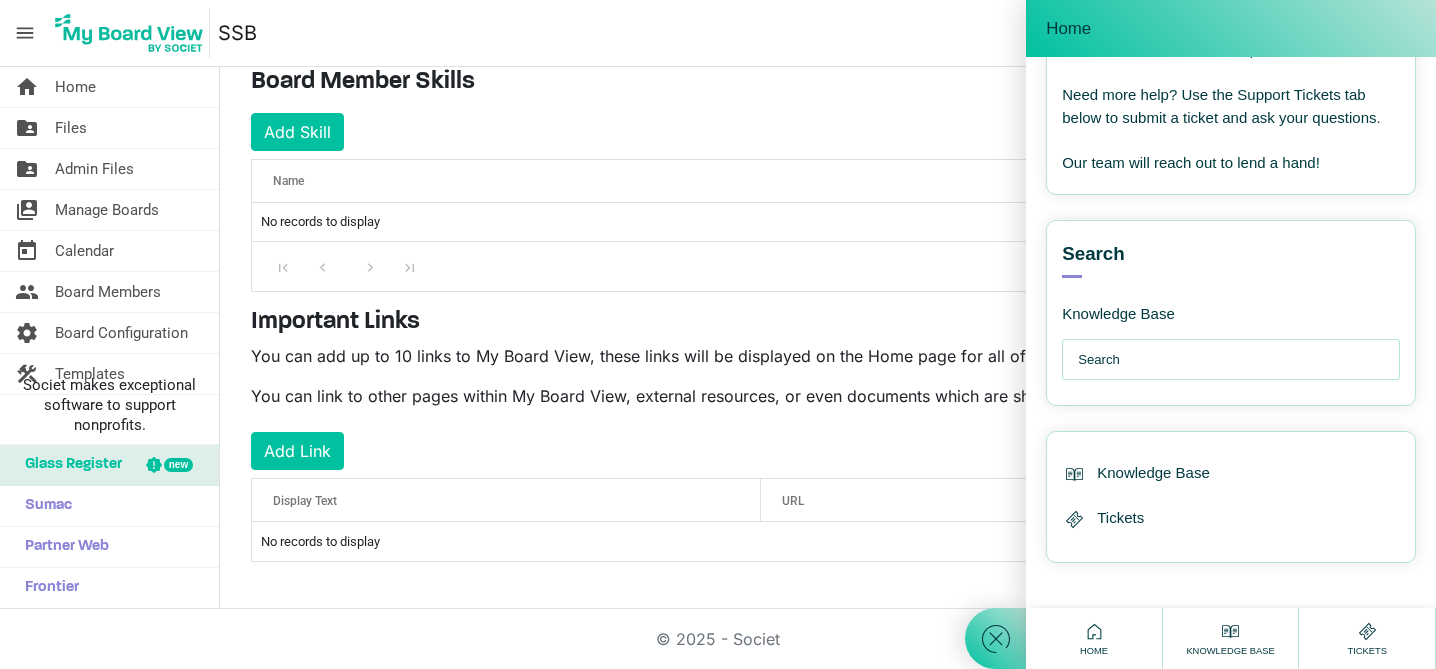 click 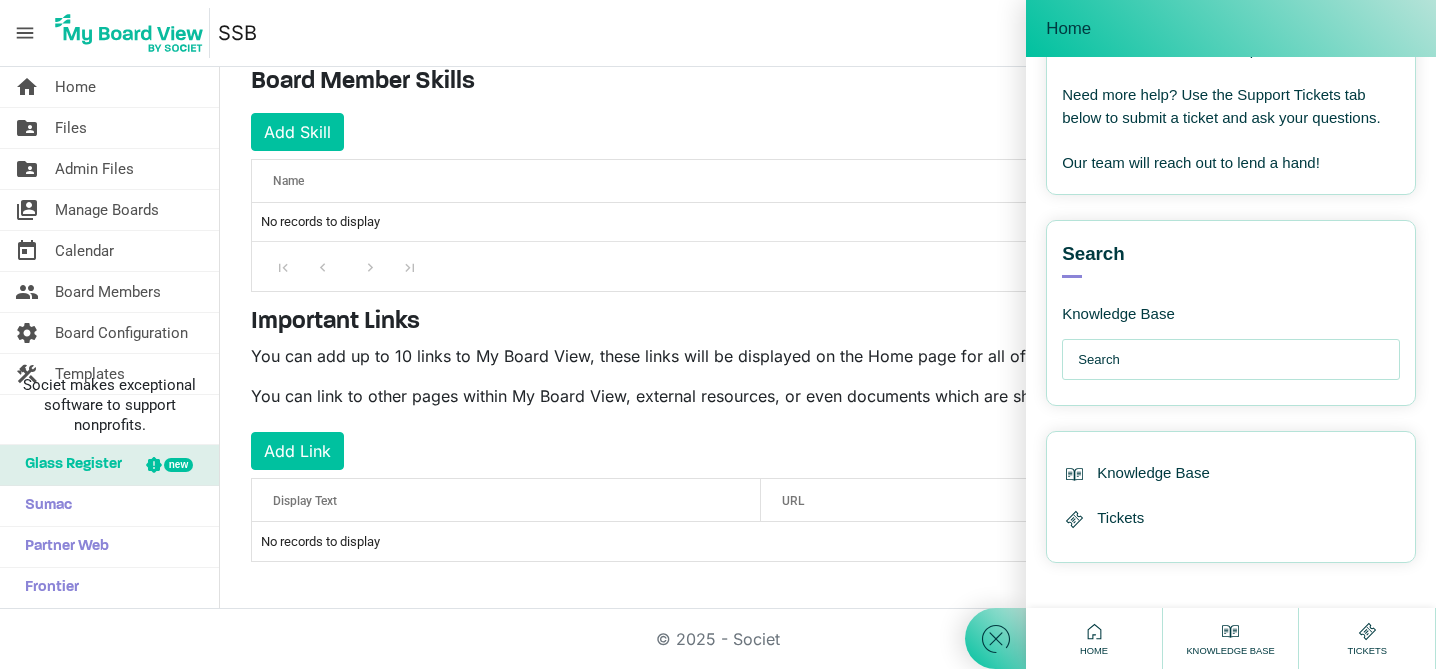 click on "Board Member Skills
Add Skill
OK OK Cancel Id Name skills-grid_header_table No records to display ... 1 2 3 4 5 6 7 8 9 10 ... 0 of 0 pages  (0 item)" at bounding box center (806, 179) 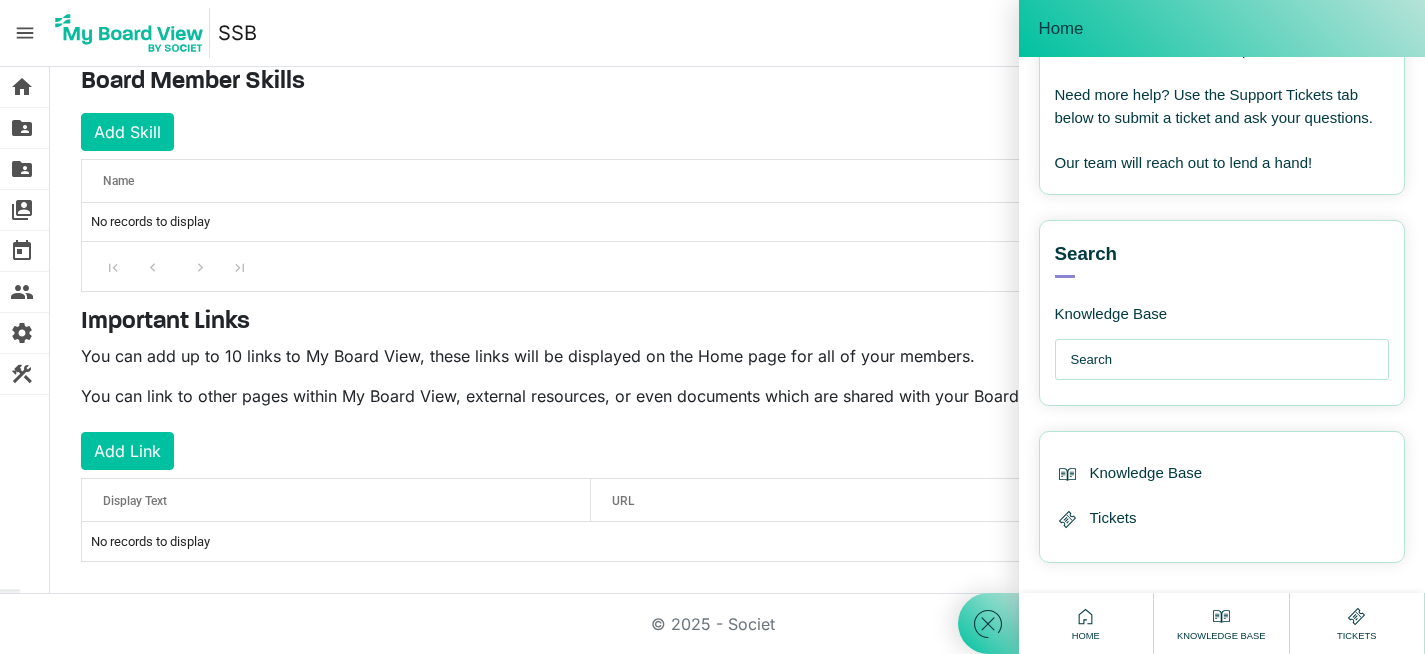 click on "No records to display" at bounding box center (636, 222) 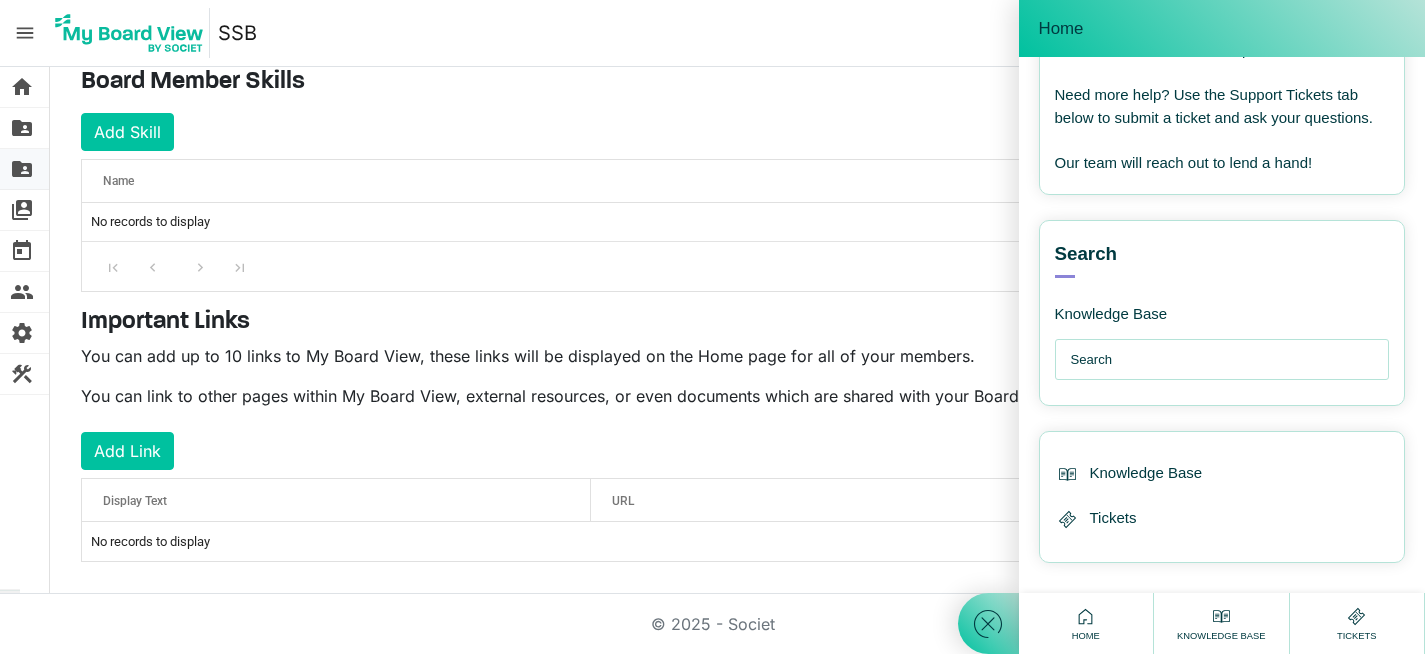 click on "folder_shared" at bounding box center [22, 169] 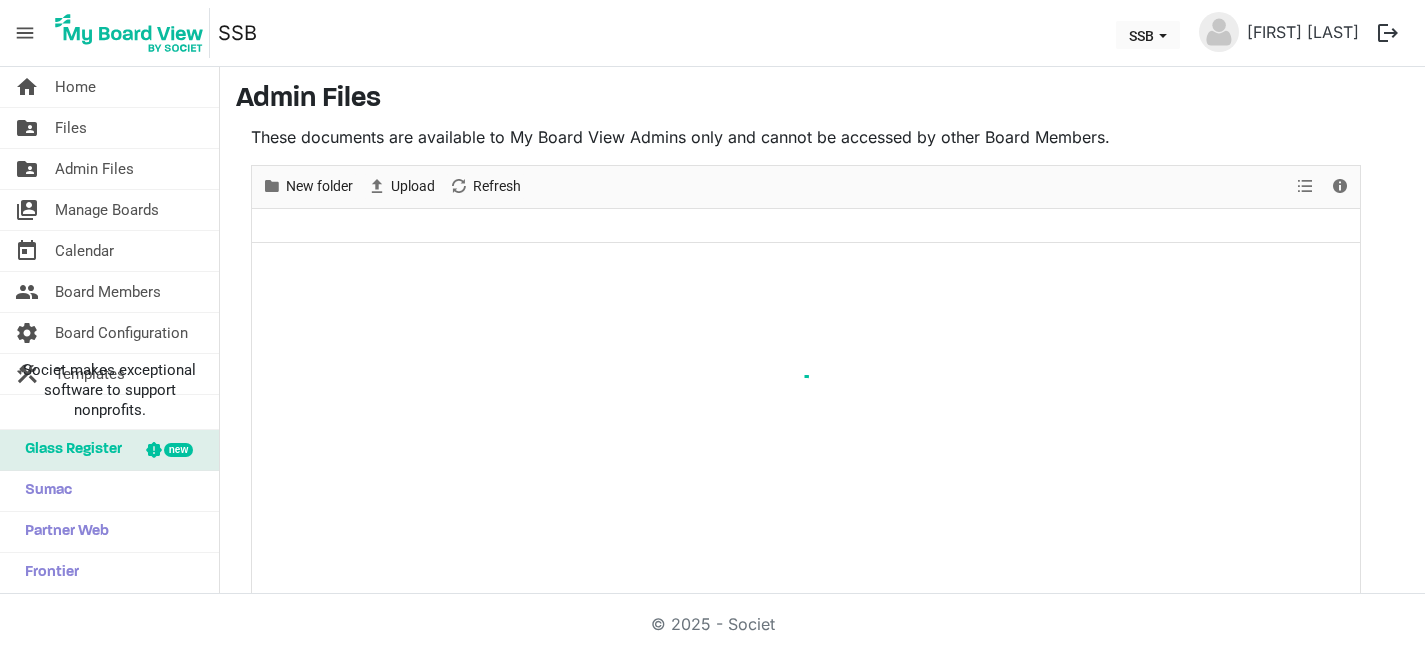 scroll, scrollTop: 0, scrollLeft: 0, axis: both 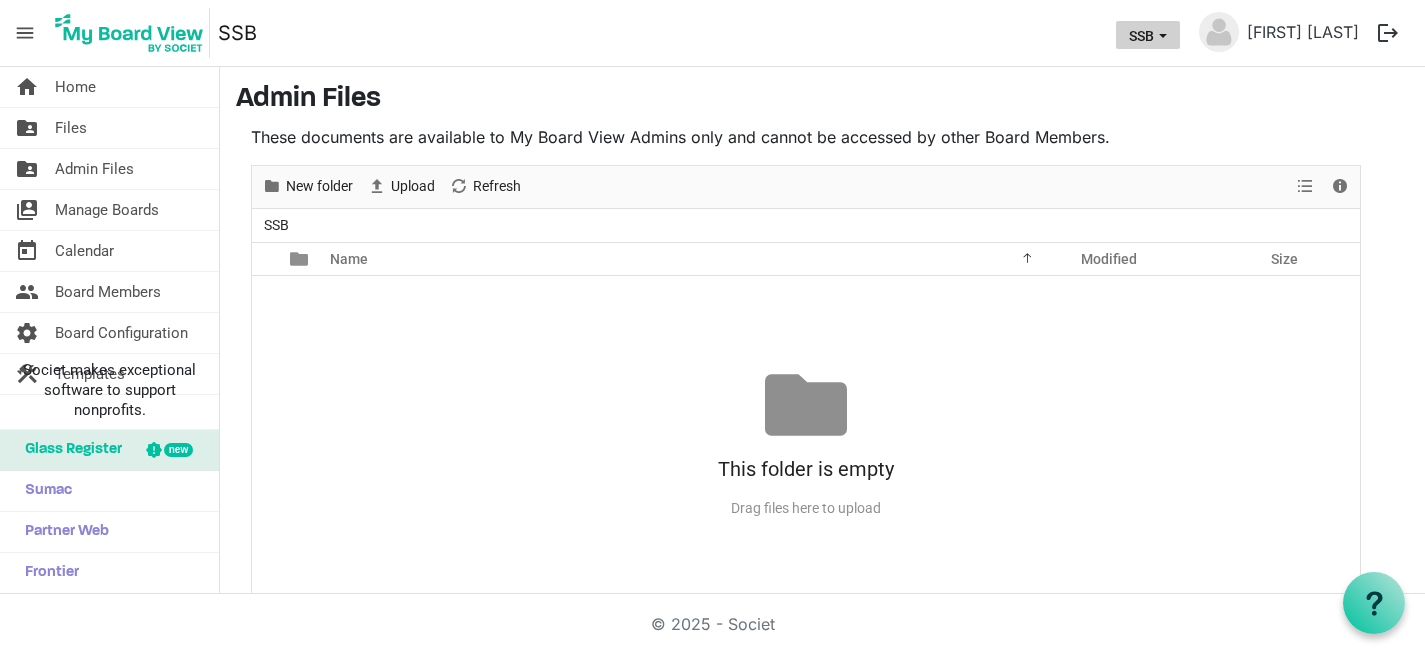click at bounding box center (1163, 36) 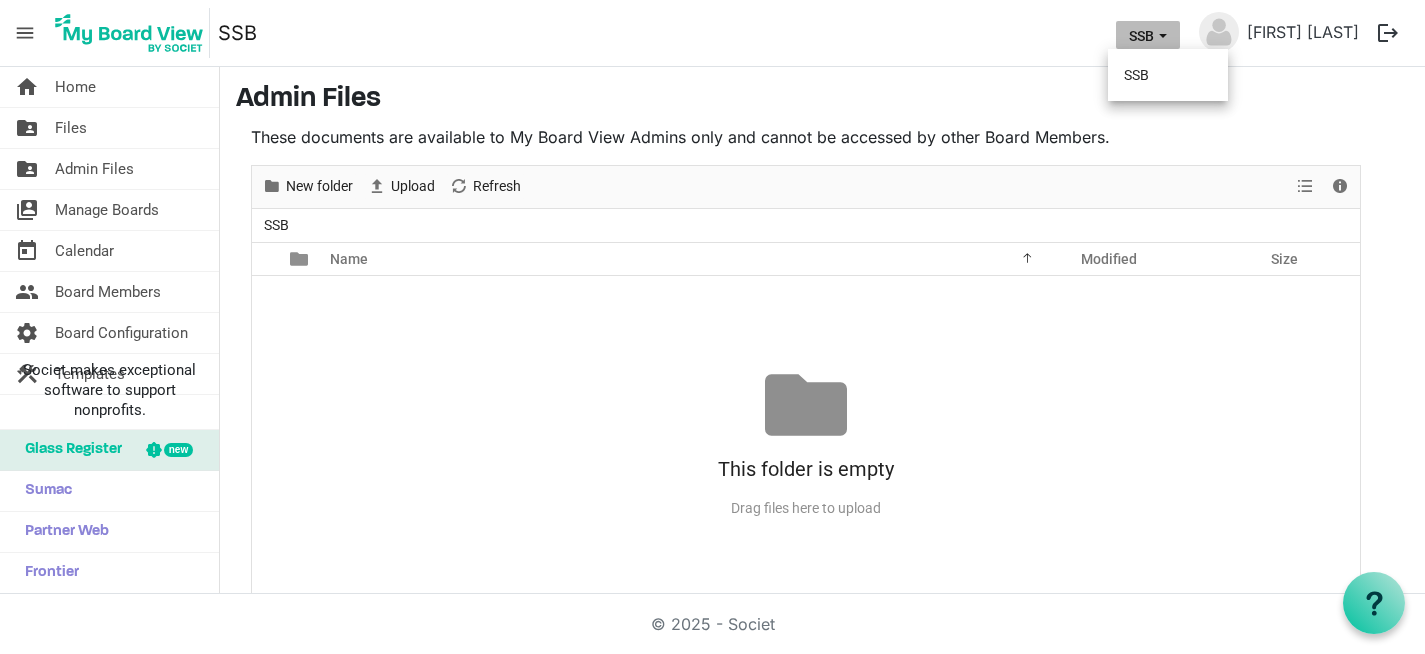 click at bounding box center [1163, 36] 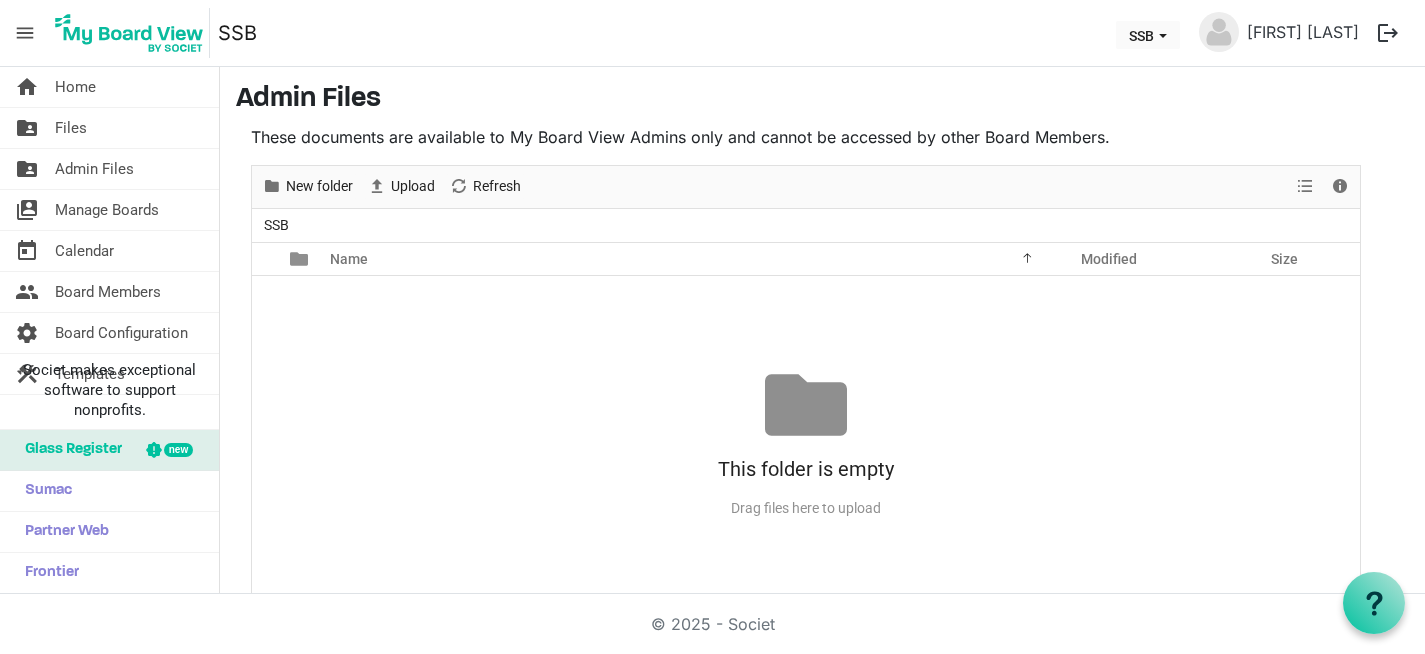 click on "menu" at bounding box center [25, 33] 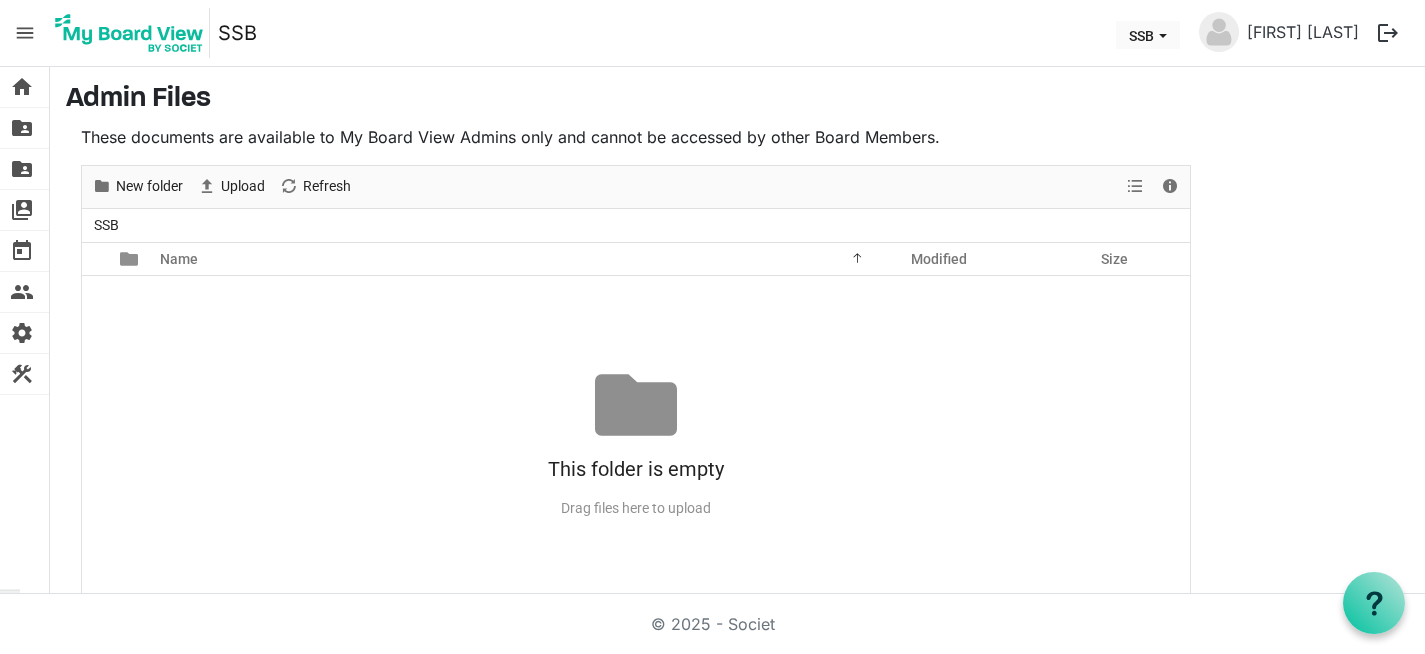 click on "menu" at bounding box center (25, 33) 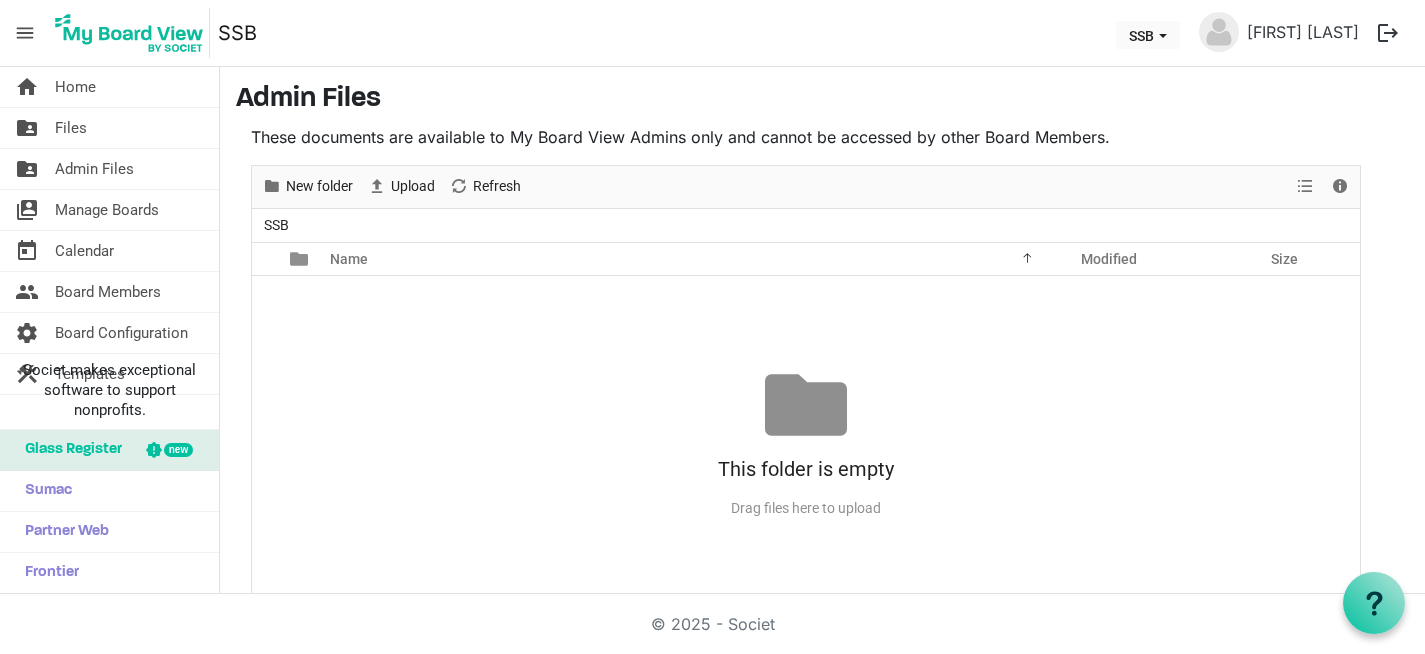 click on "menu" at bounding box center (25, 33) 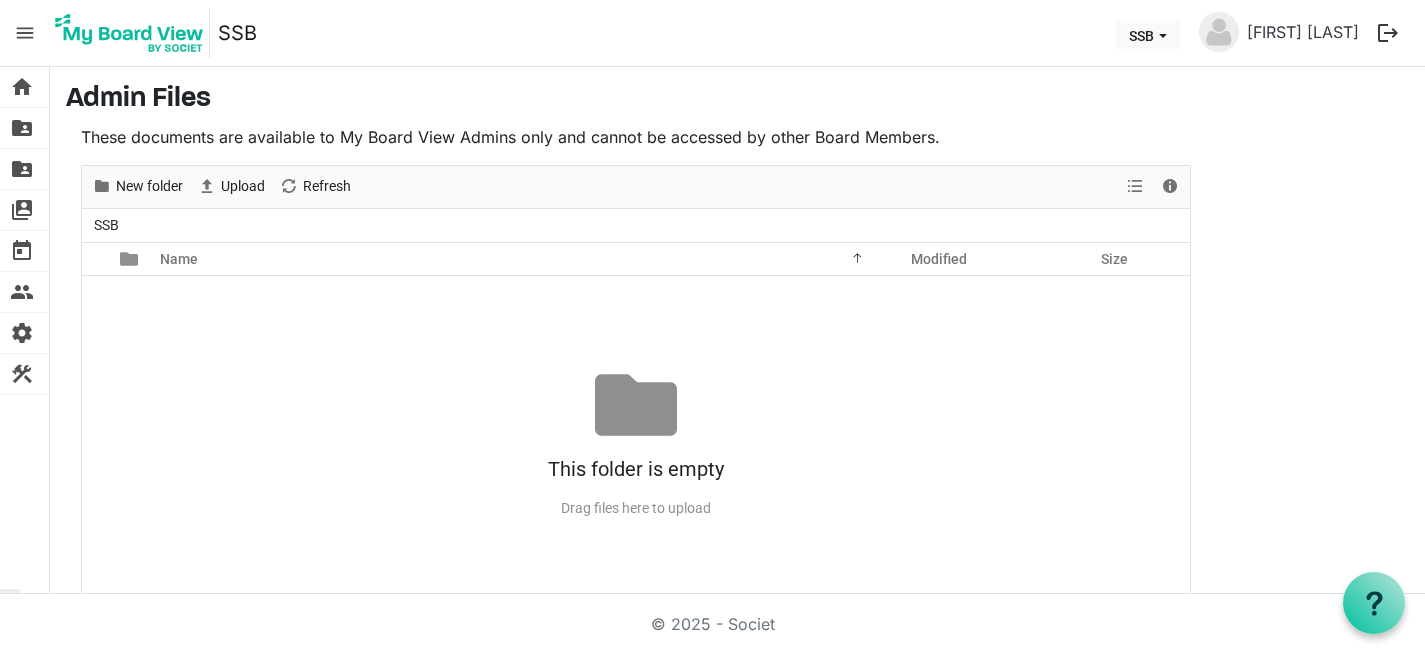 click on "logout" at bounding box center (1388, 33) 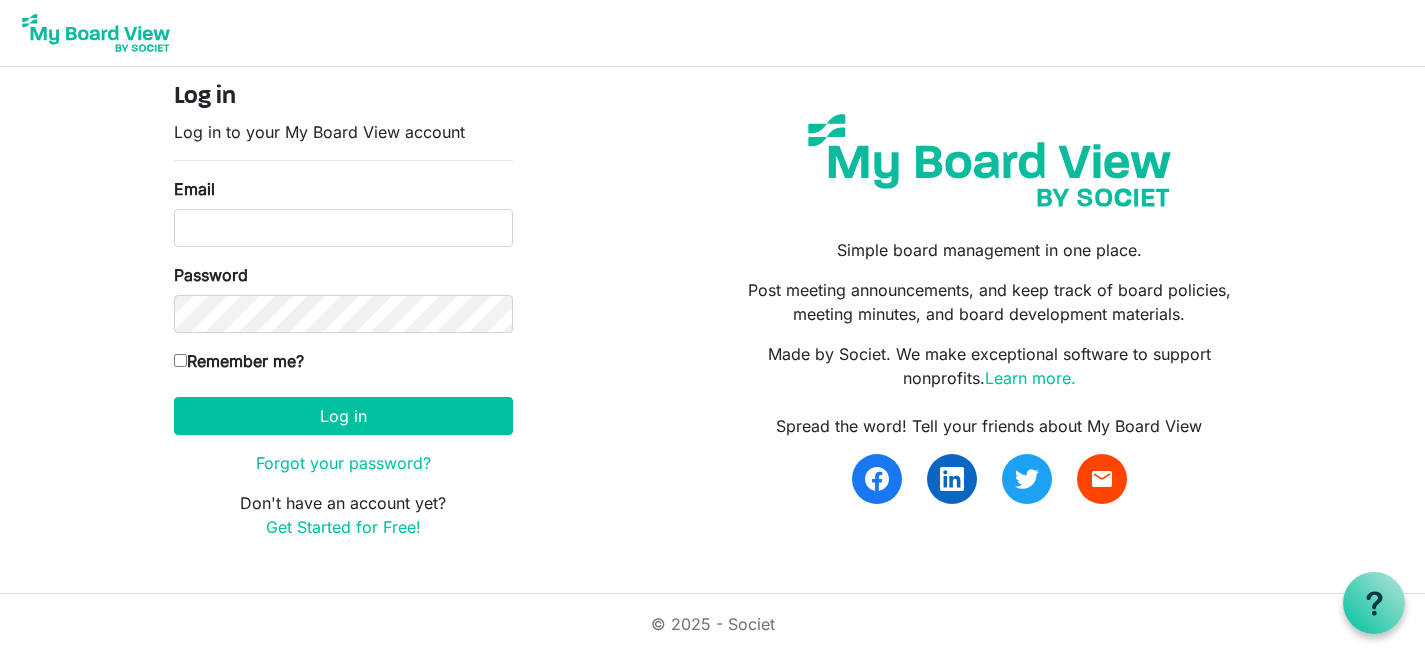 scroll, scrollTop: 0, scrollLeft: 0, axis: both 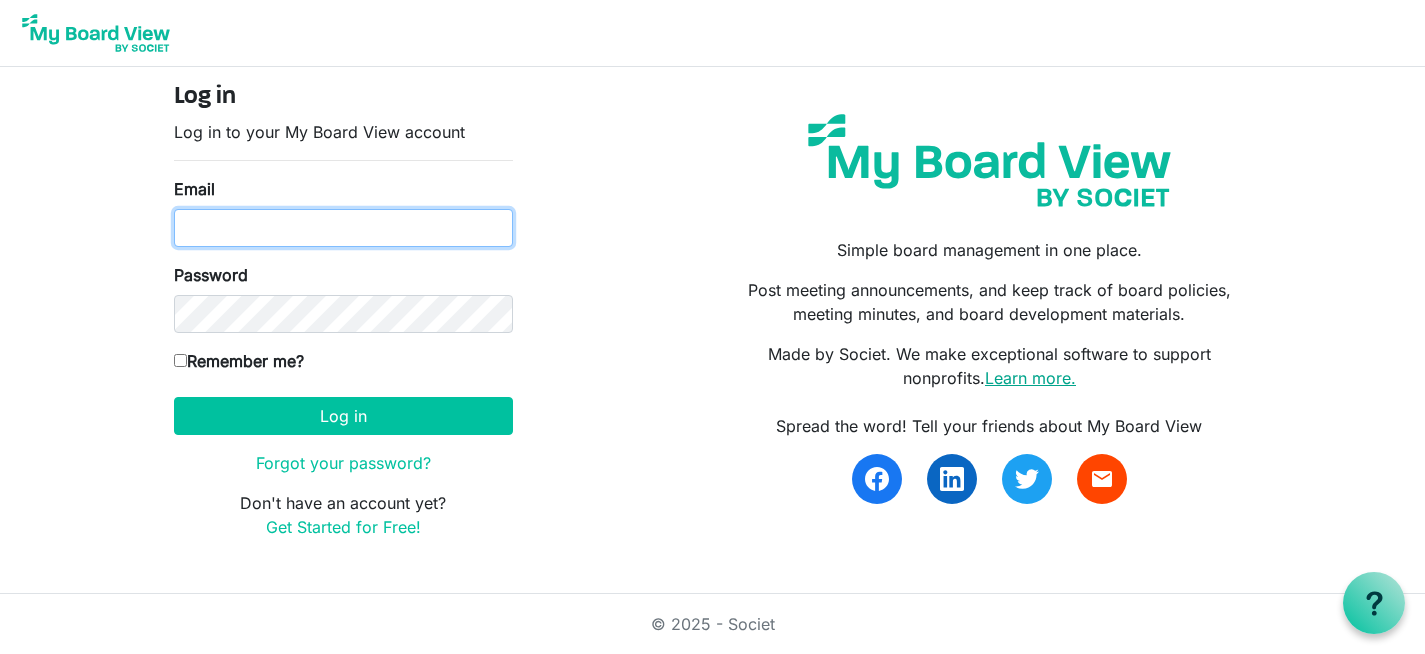type on "[USERNAME]@example.com" 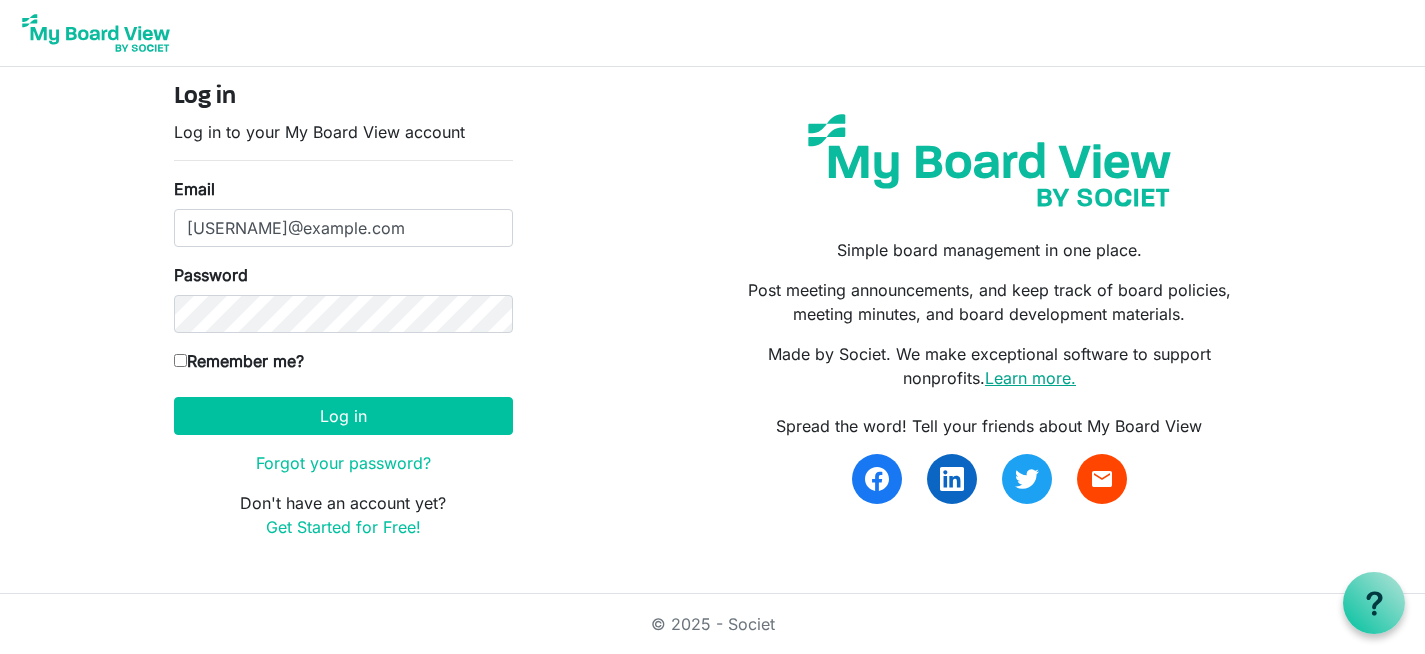 click on "Learn more." at bounding box center (1030, 378) 